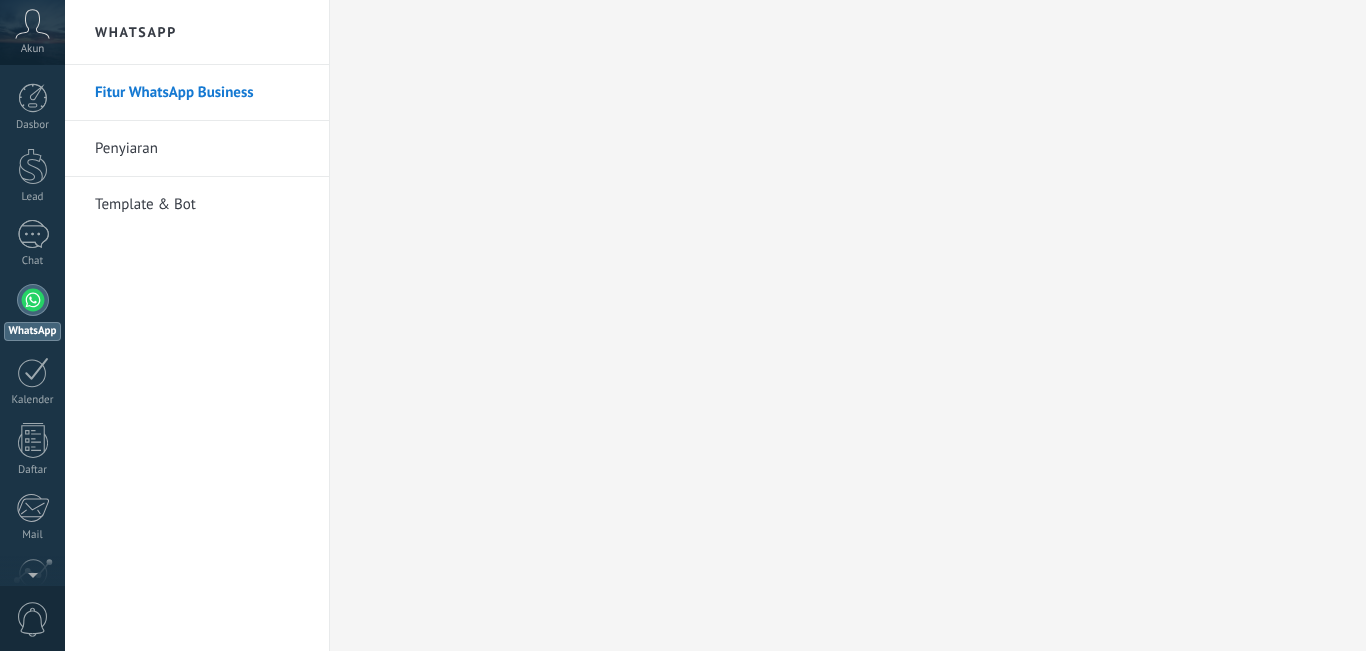 scroll, scrollTop: 0, scrollLeft: 0, axis: both 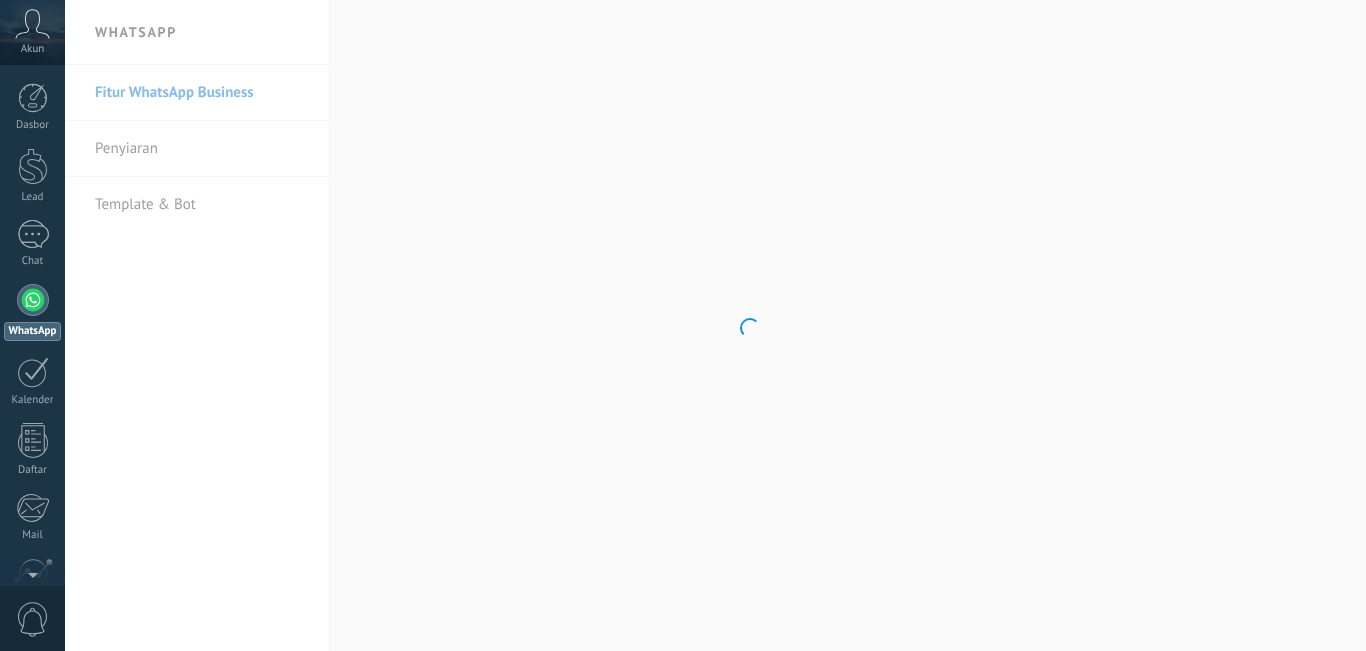 click at bounding box center [33, 300] 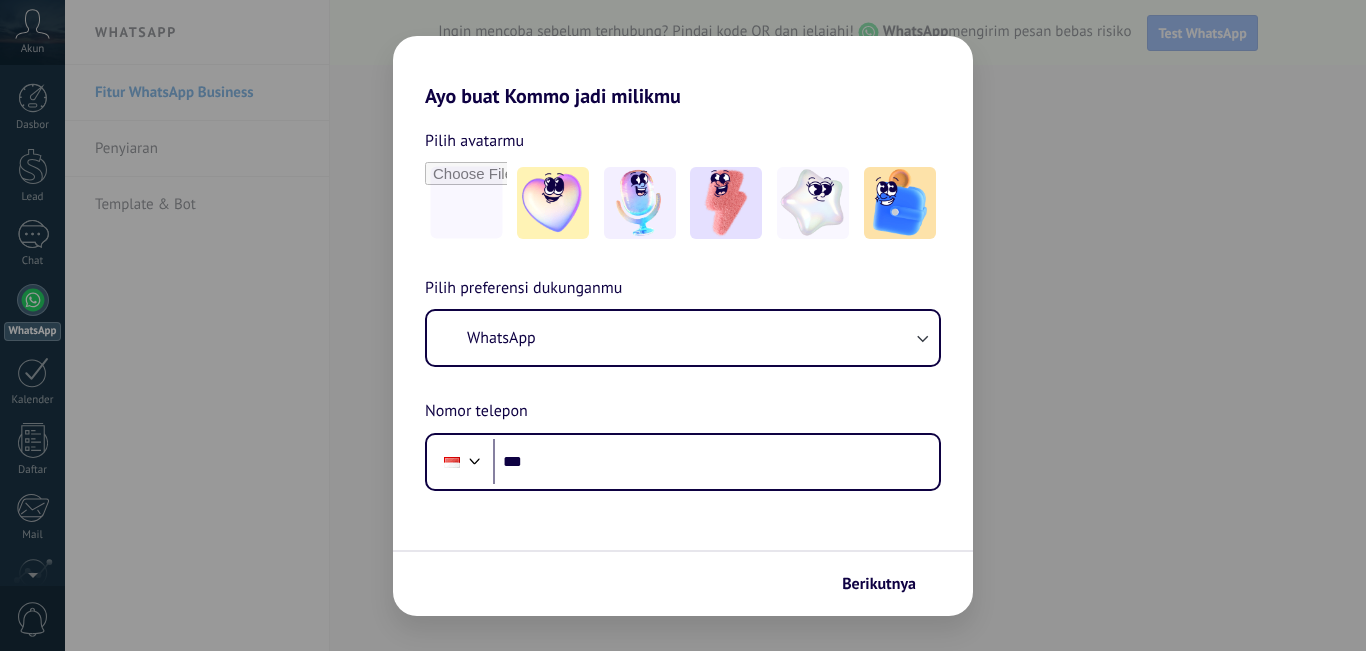 click on "Berikutnya" at bounding box center [879, 584] 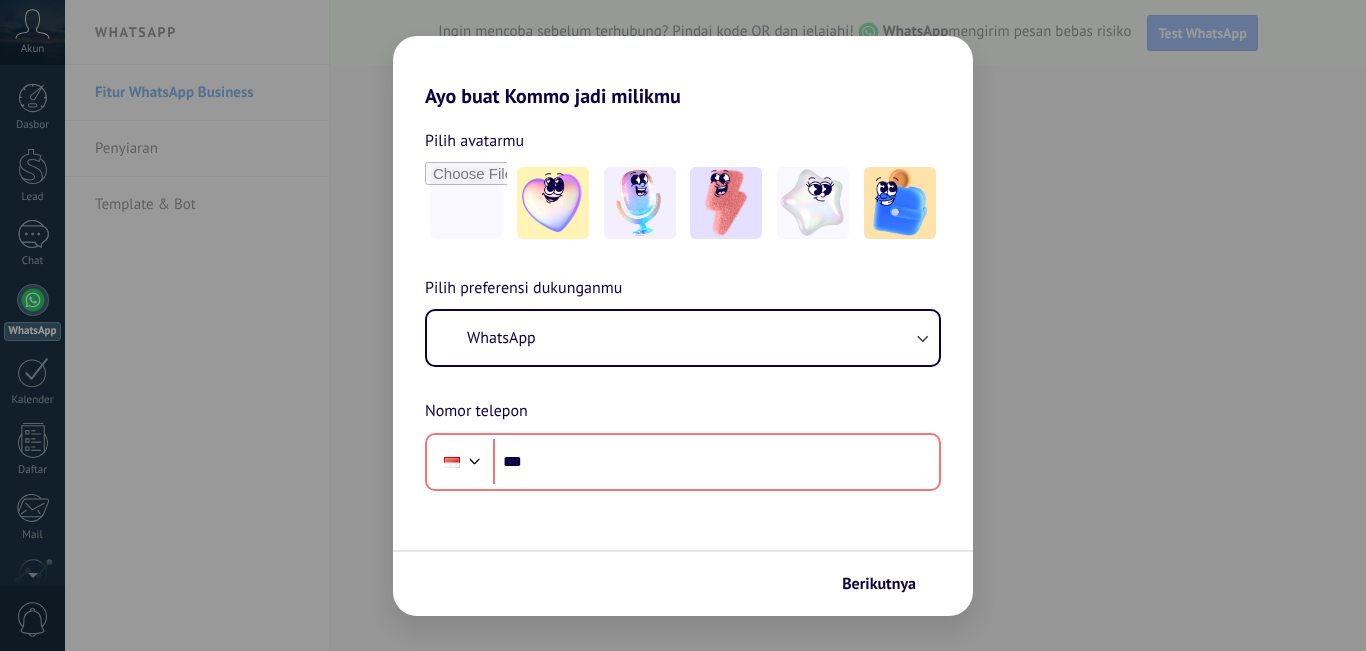 scroll, scrollTop: 0, scrollLeft: 0, axis: both 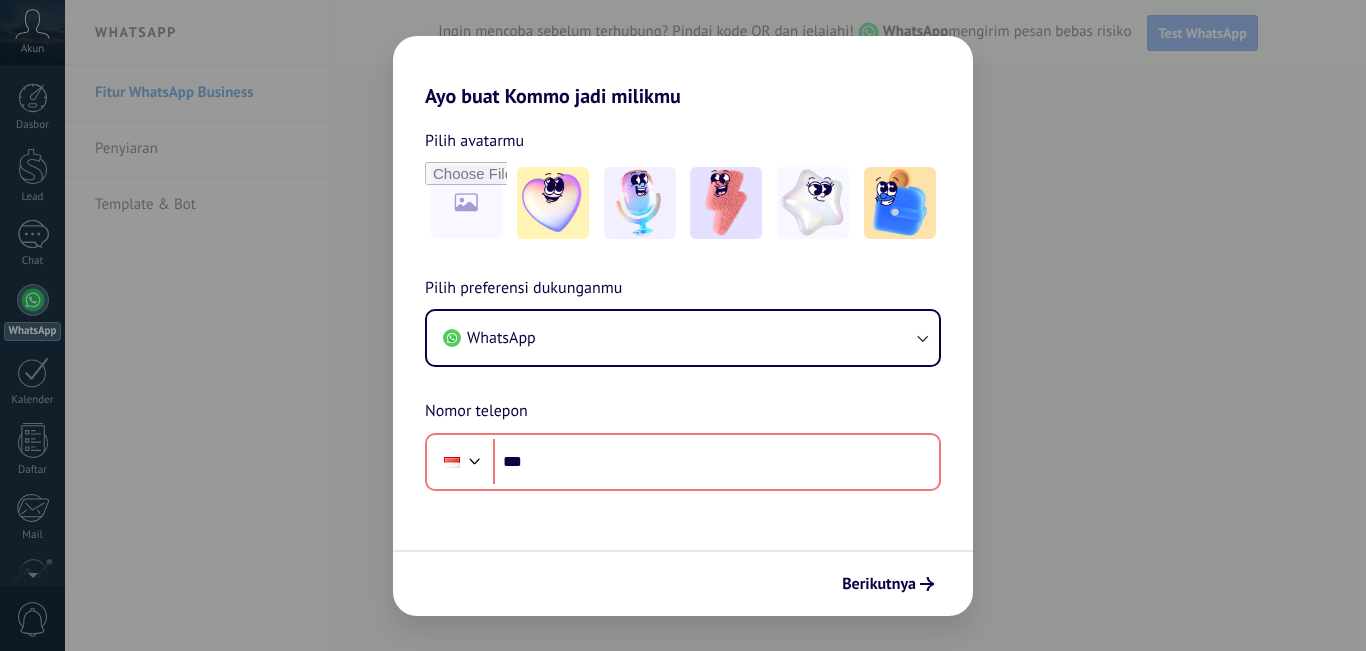 click on "Ayo buat Kommo jadi milikmu Pilih avatarmu Pilih preferensi dukunganmu WhatsApp Nomor telepon Phone *** Berikutnya" at bounding box center [683, 325] 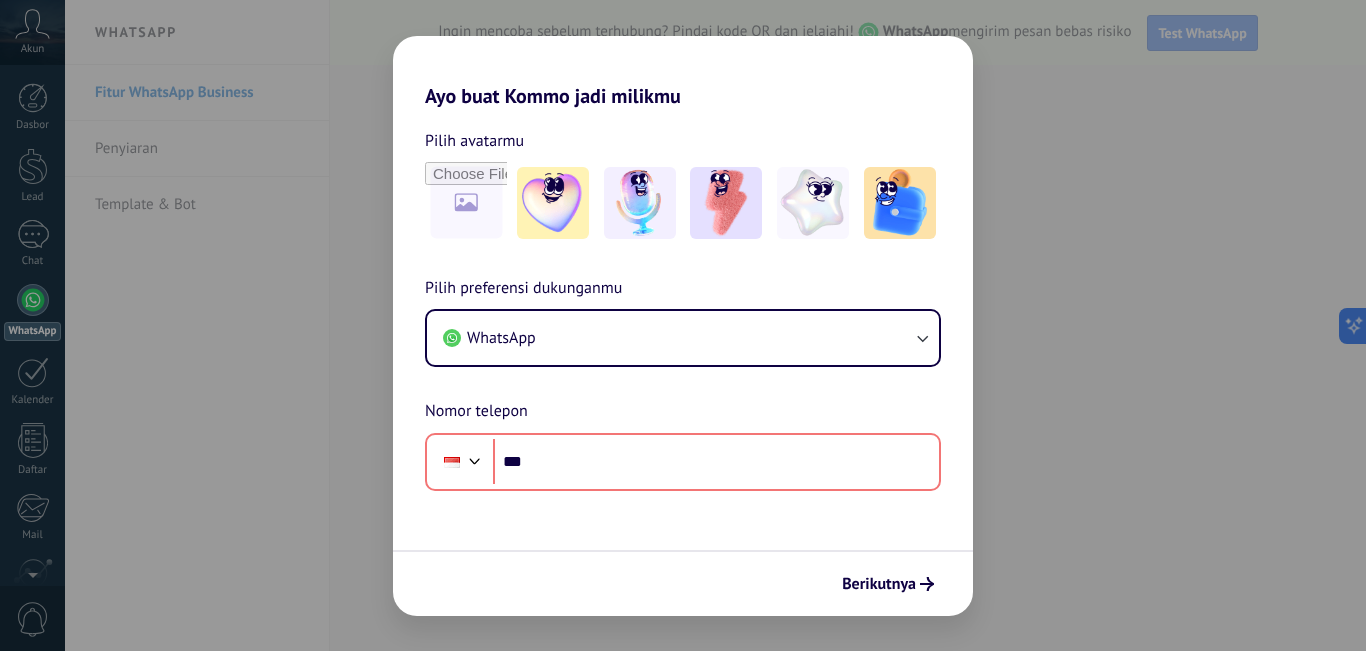 click on "Ayo buat Kommo jadi milikmu Pilih avatarmu Pilih preferensi dukunganmu WhatsApp Nomor telepon Phone *** Berikutnya" at bounding box center (683, 325) 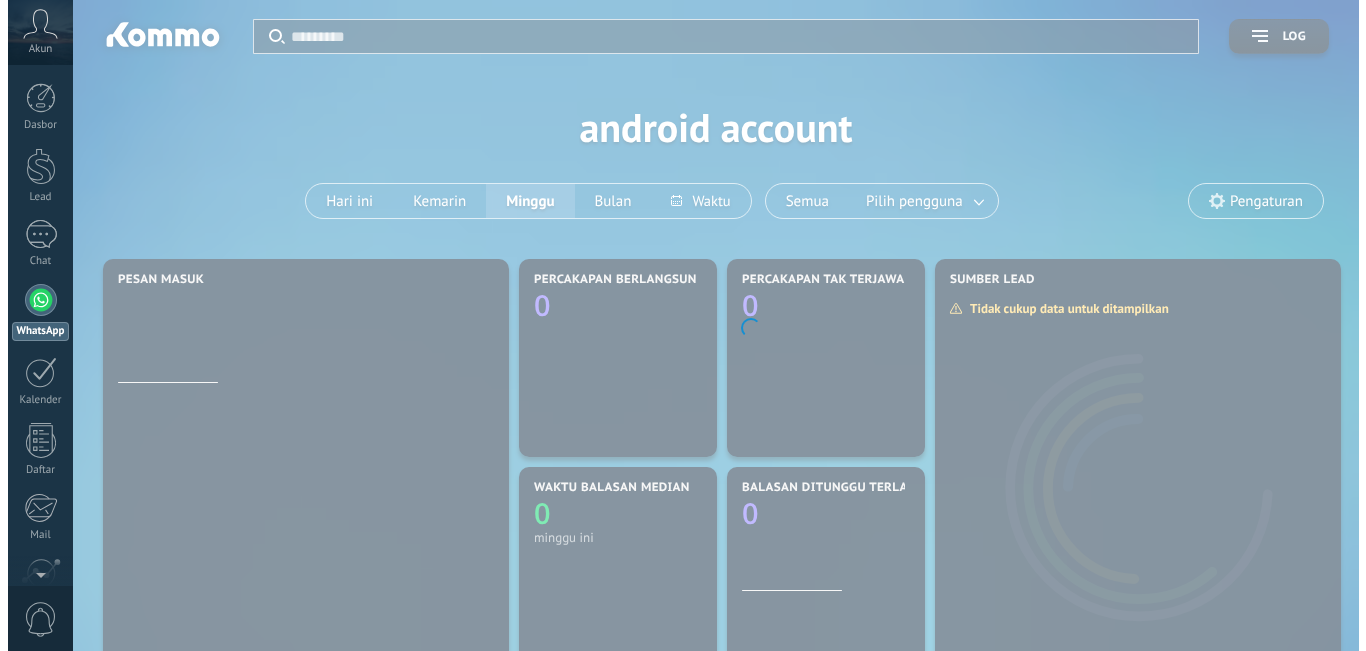 scroll, scrollTop: 0, scrollLeft: 0, axis: both 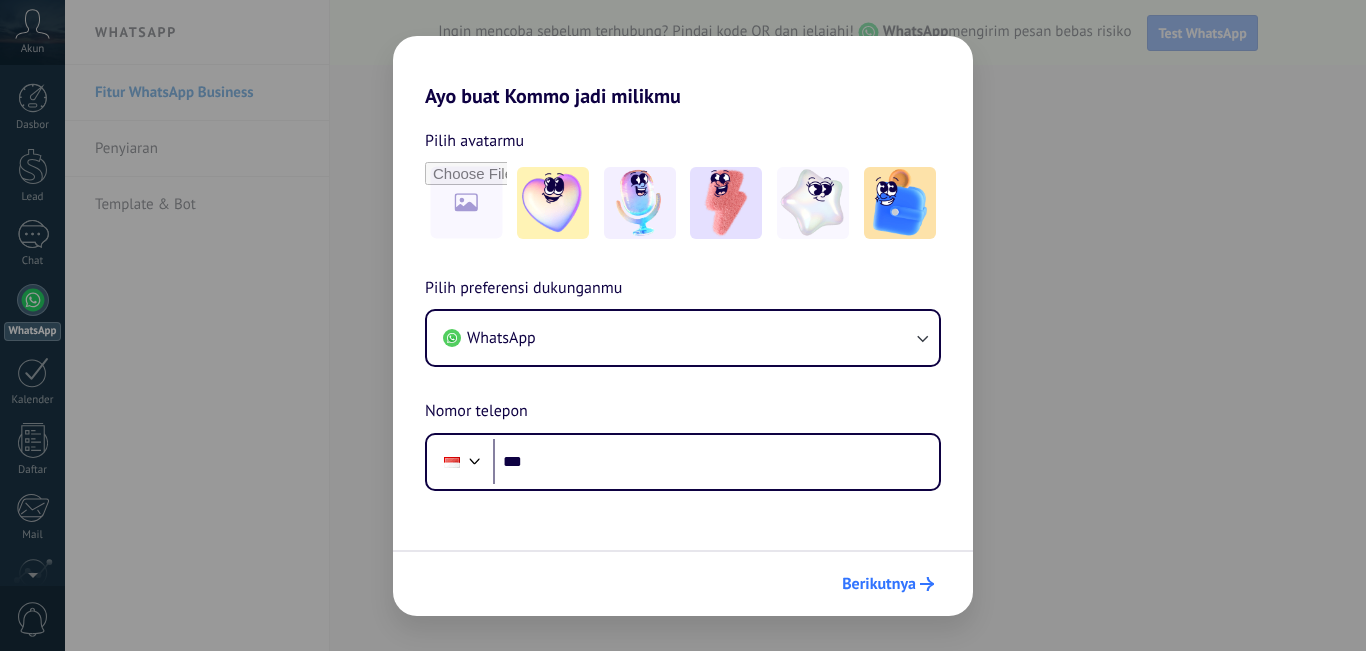 click on "Berikutnya" at bounding box center [879, 584] 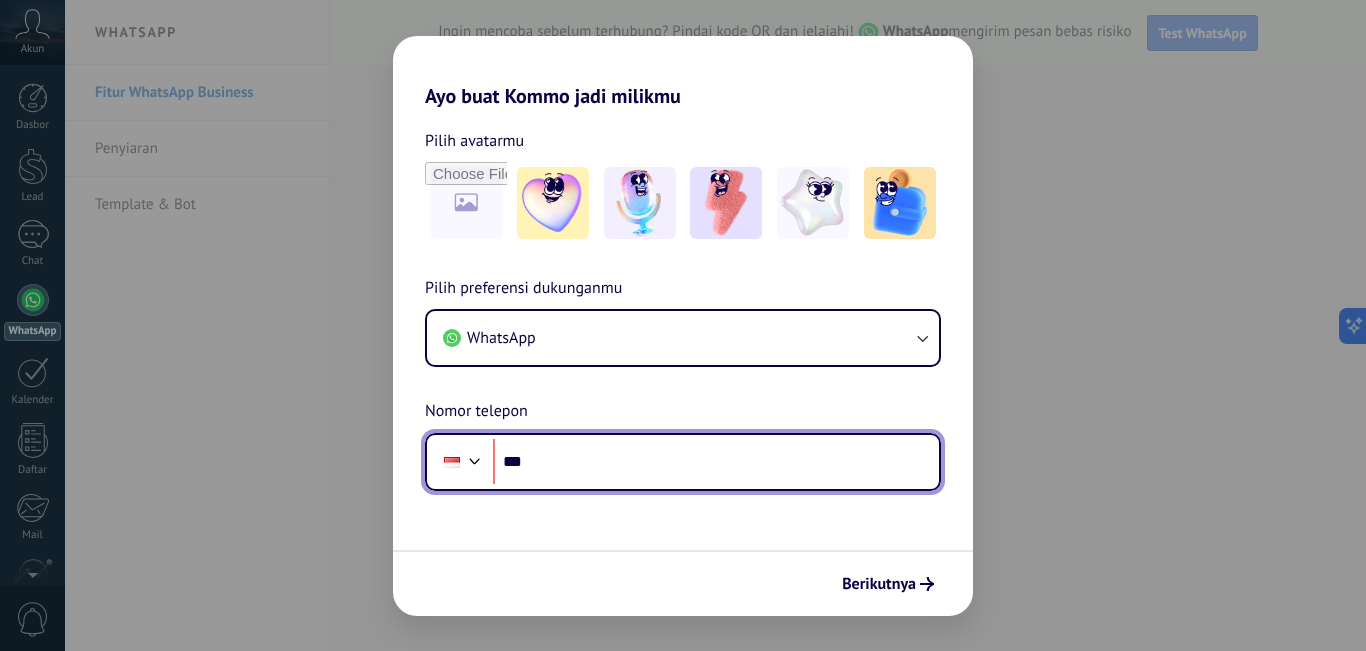 scroll, scrollTop: 0, scrollLeft: 0, axis: both 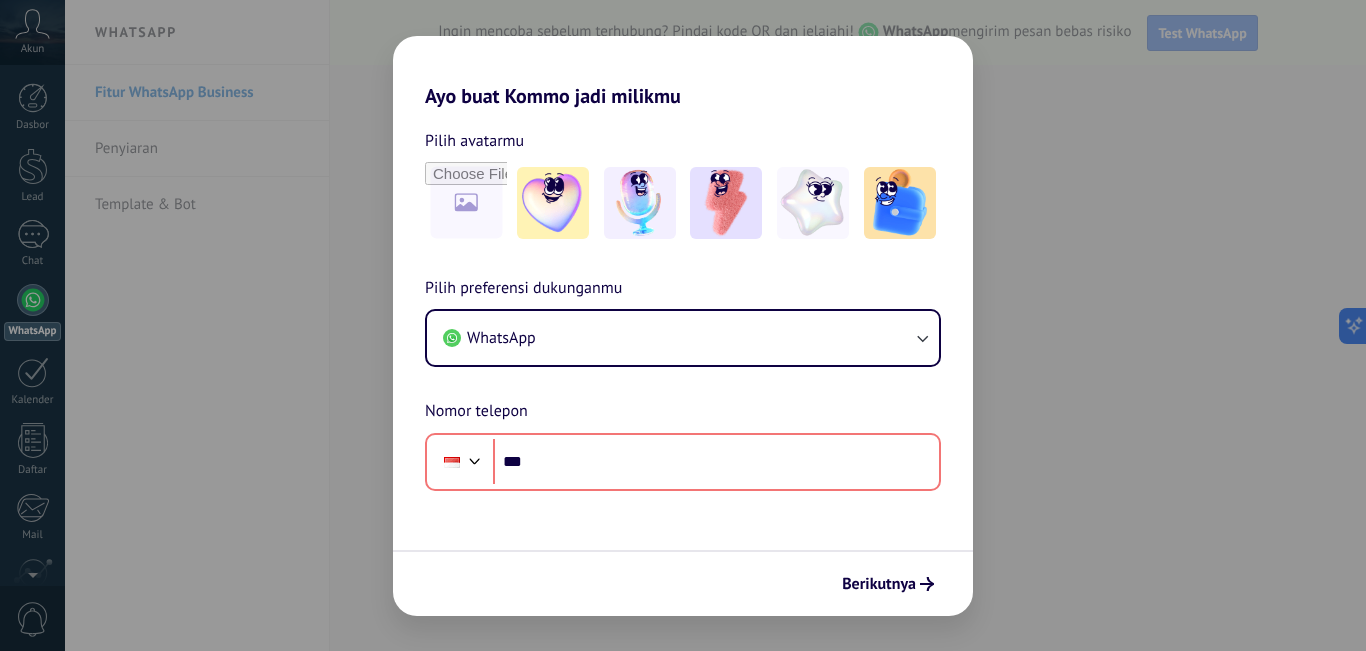 click on "Ayo buat Kommo jadi milikmu Pilih avatarmu Pilih preferensi dukunganmu WhatsApp Nomor telepon Phone *** Berikutnya" at bounding box center [683, 325] 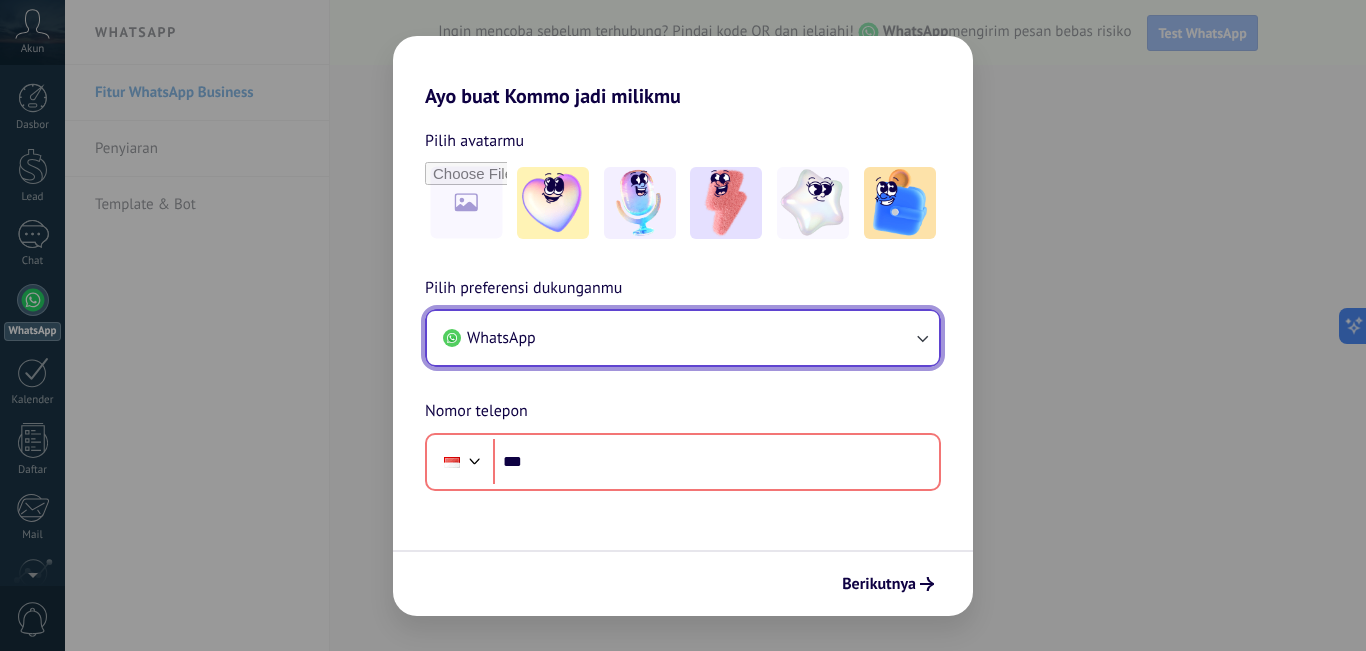 click on "WhatsApp" at bounding box center (683, 338) 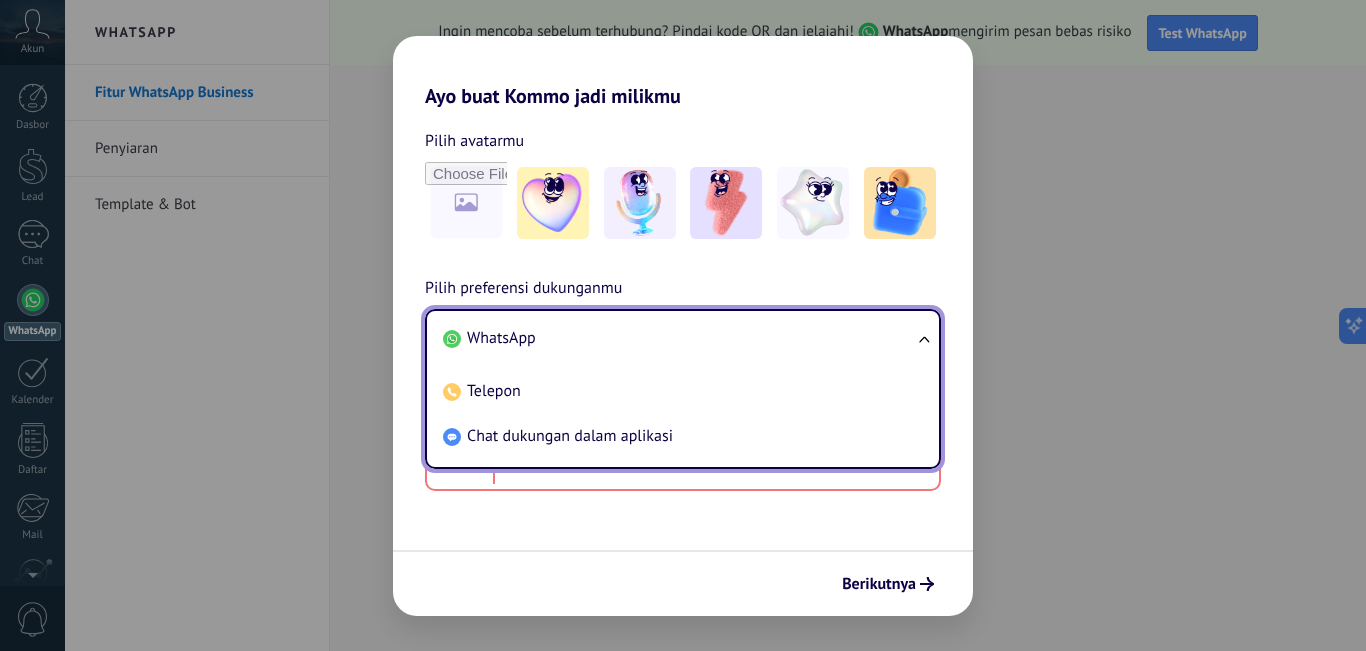 click on "WhatsApp" at bounding box center [679, 338] 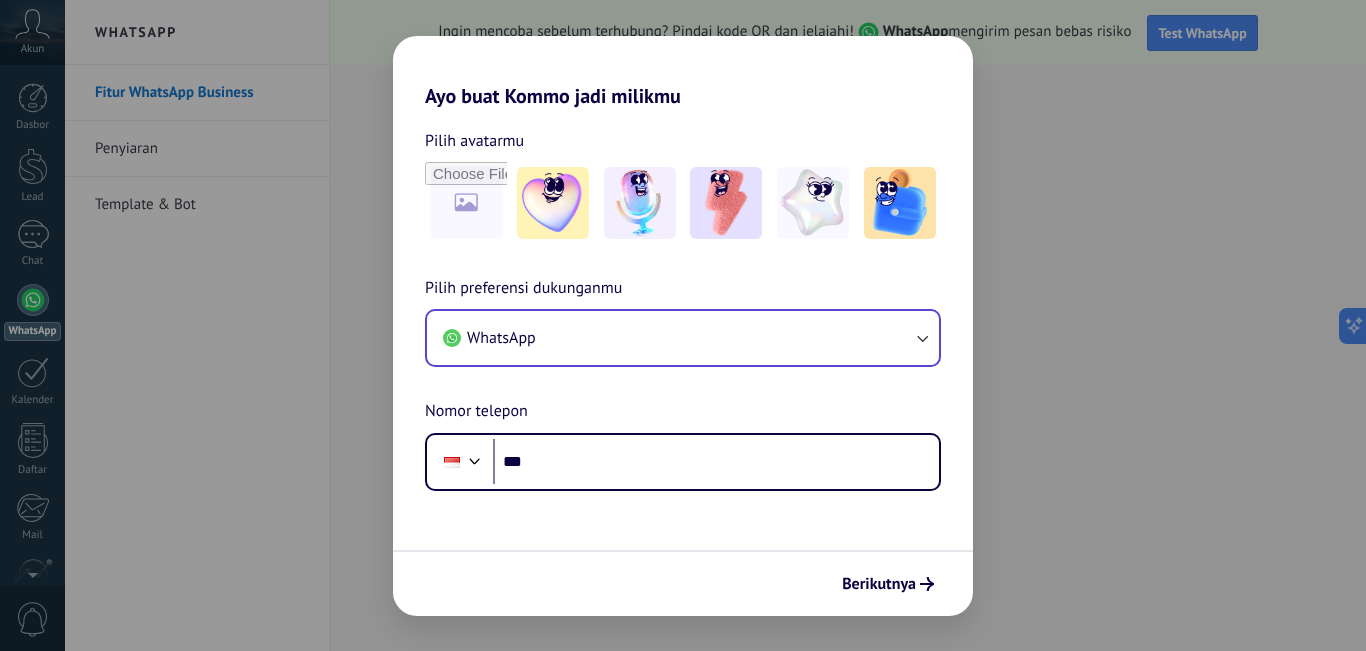 click on "Ayo buat Kommo jadi milikmu Pilih avatarmu Pilih preferensi dukunganmu WhatsApp Nomor telepon Phone *** Berikutnya" at bounding box center (683, 325) 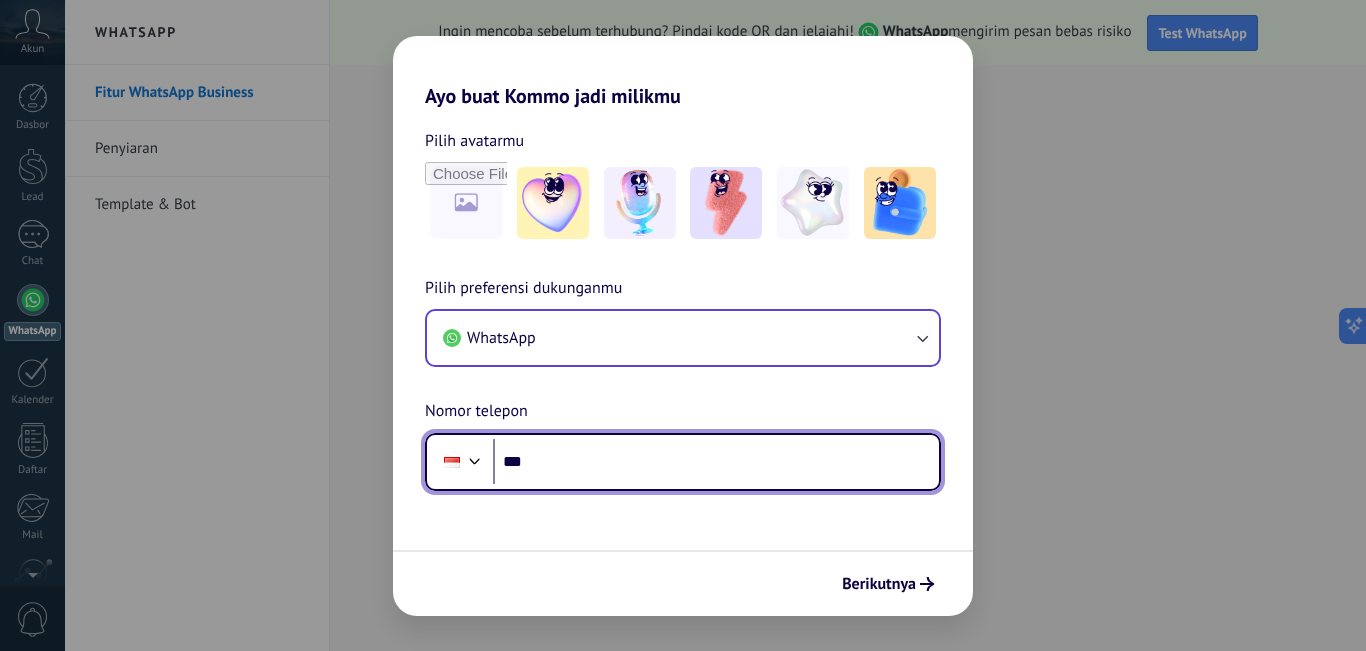 click on "***" at bounding box center (716, 462) 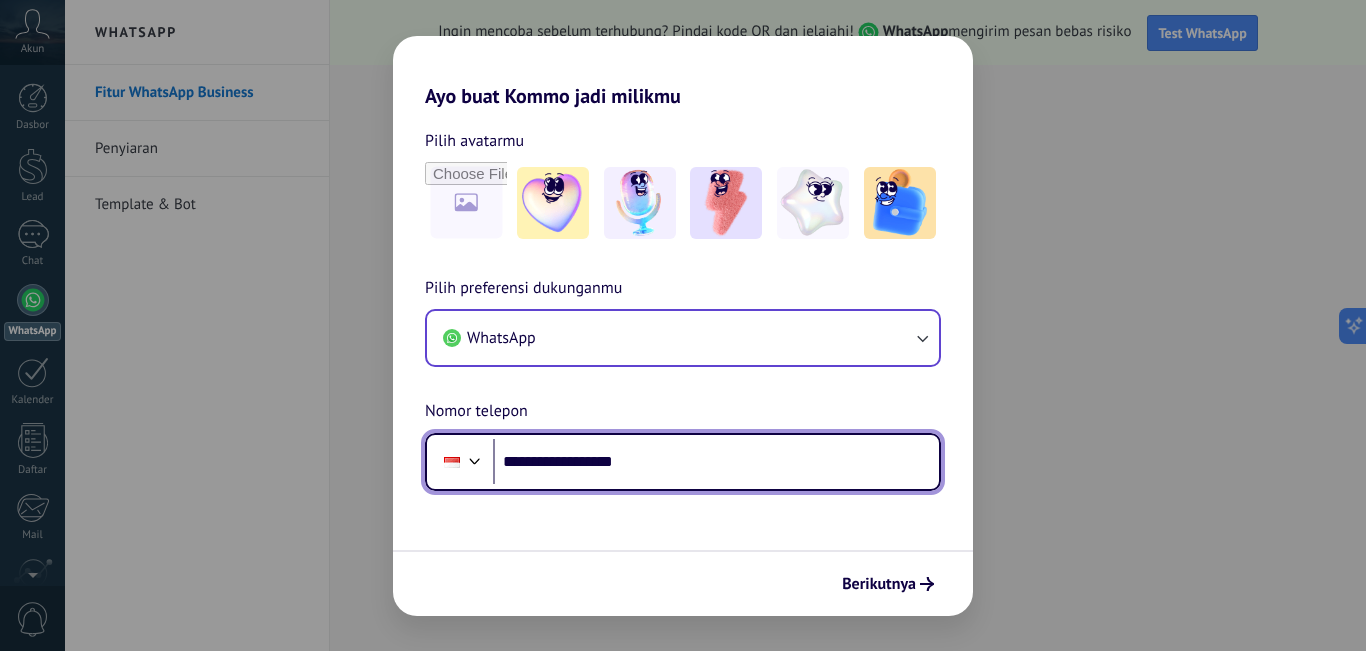 type on "**********" 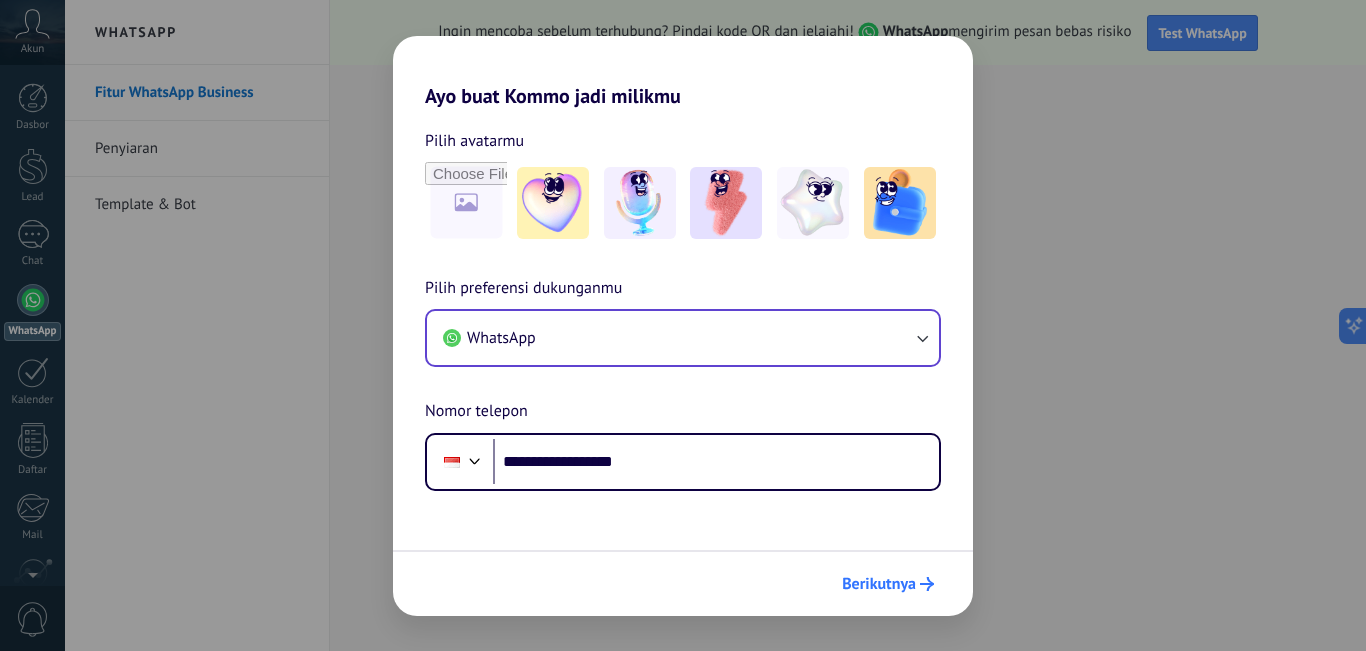 click on "Berikutnya" at bounding box center [888, 584] 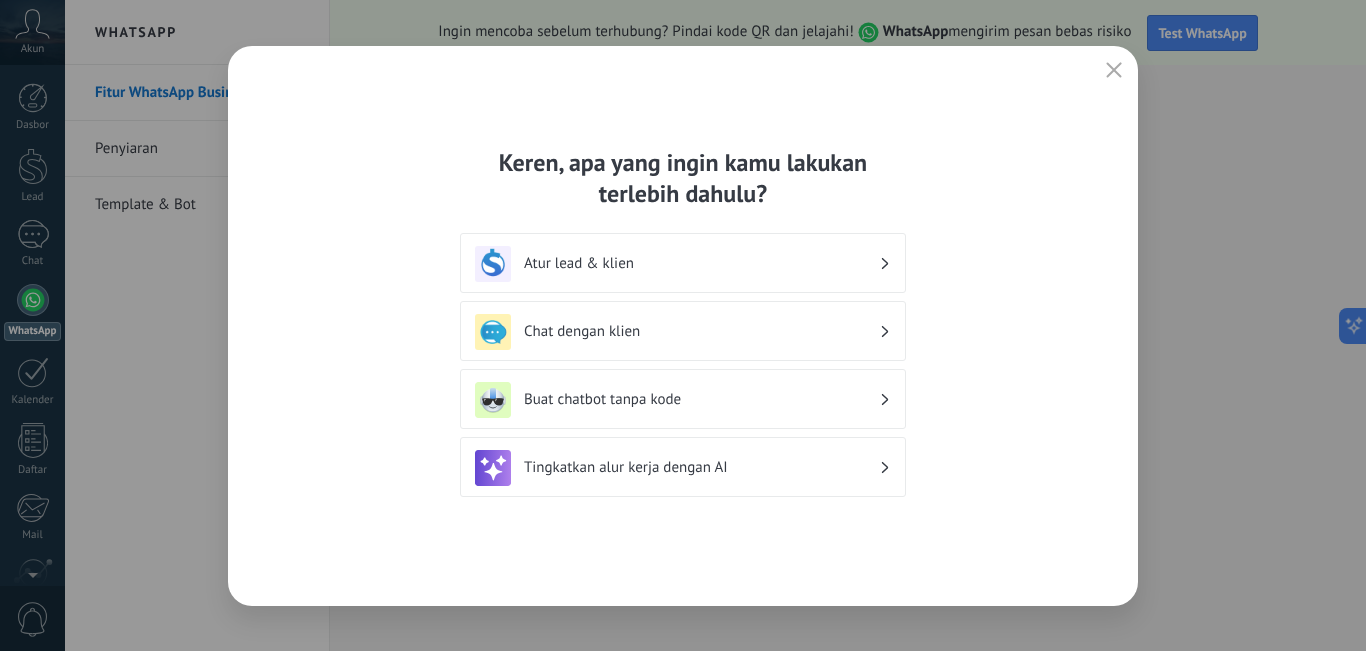 click on "Buat chatbot tanpa kode" at bounding box center (683, 264) 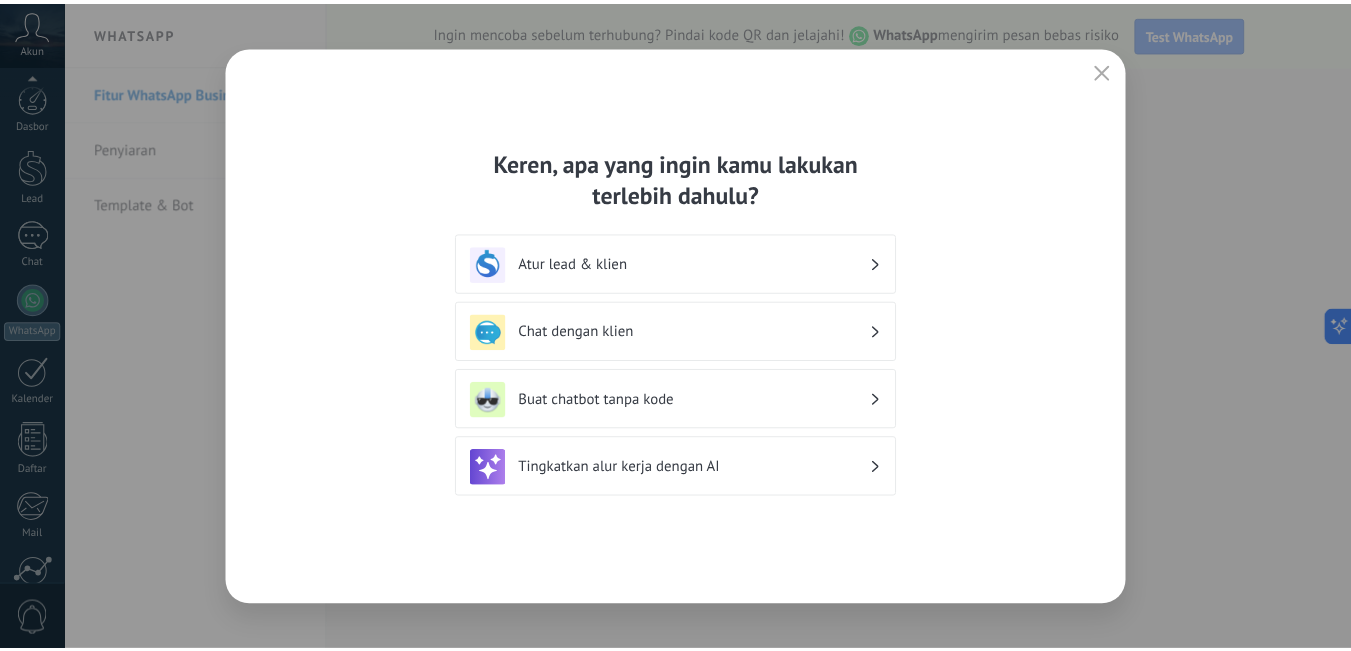 scroll, scrollTop: 181, scrollLeft: 0, axis: vertical 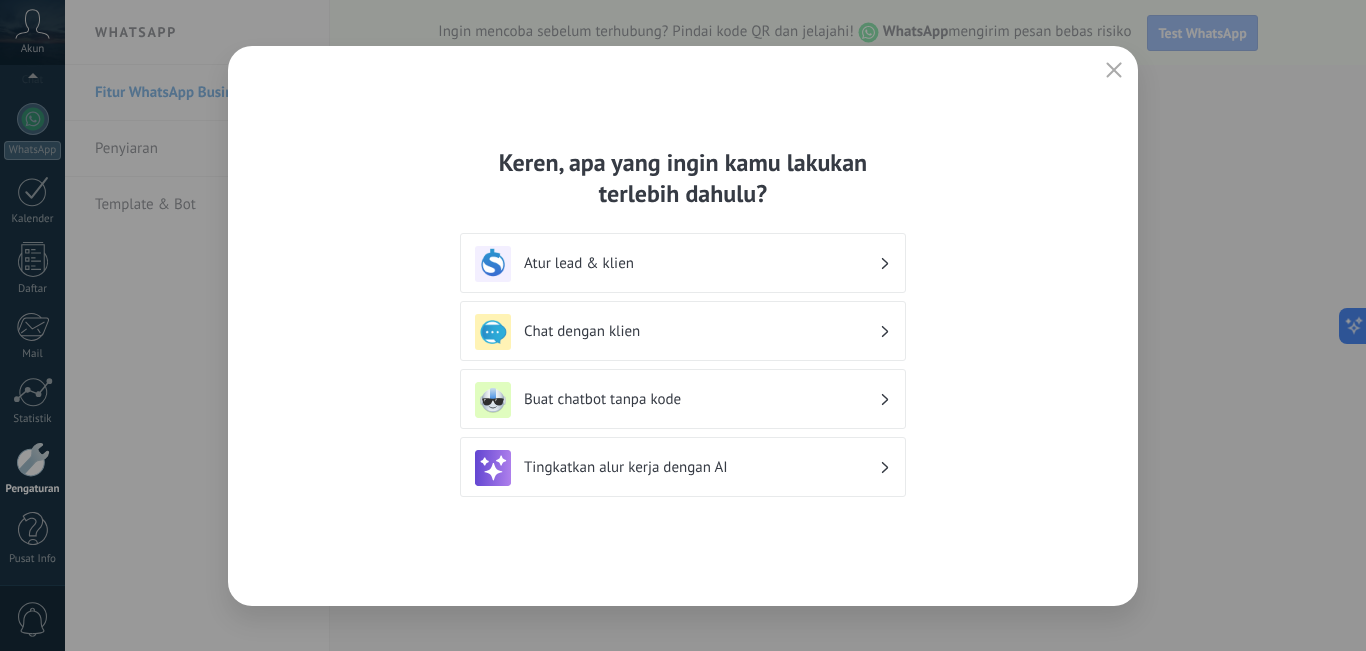 click on "Chat dengan klien" at bounding box center [683, 264] 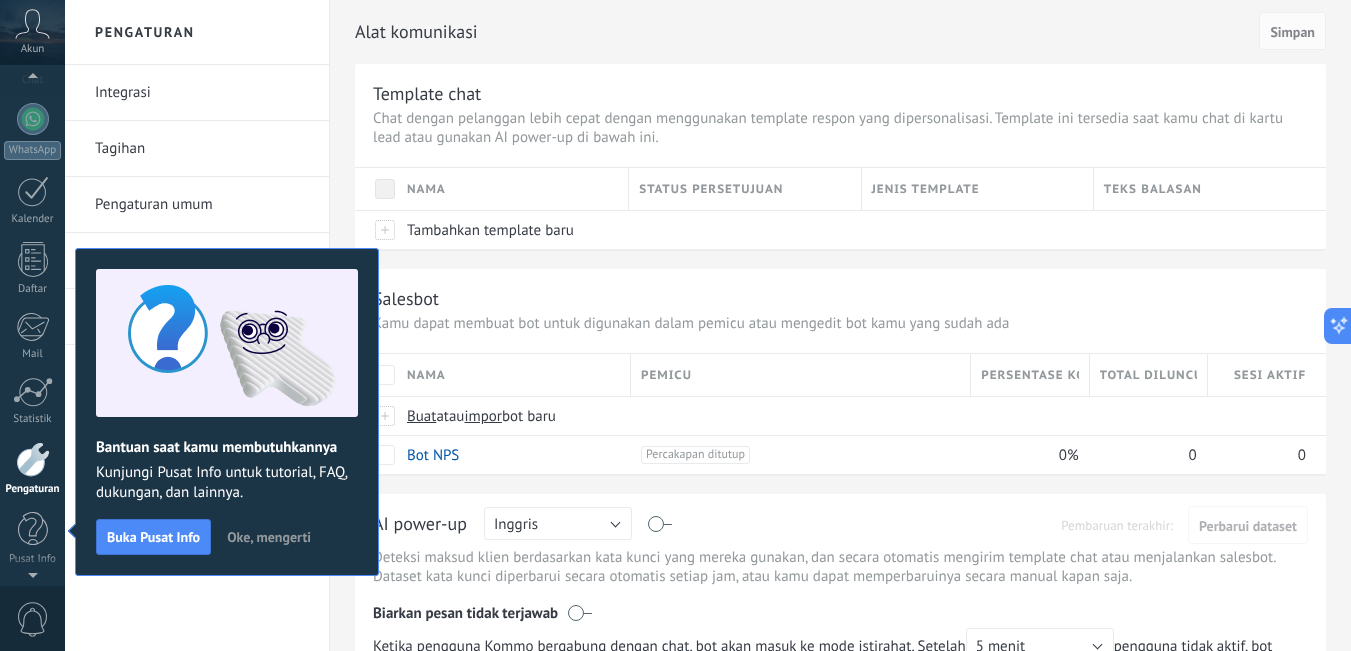 scroll, scrollTop: 11, scrollLeft: 0, axis: vertical 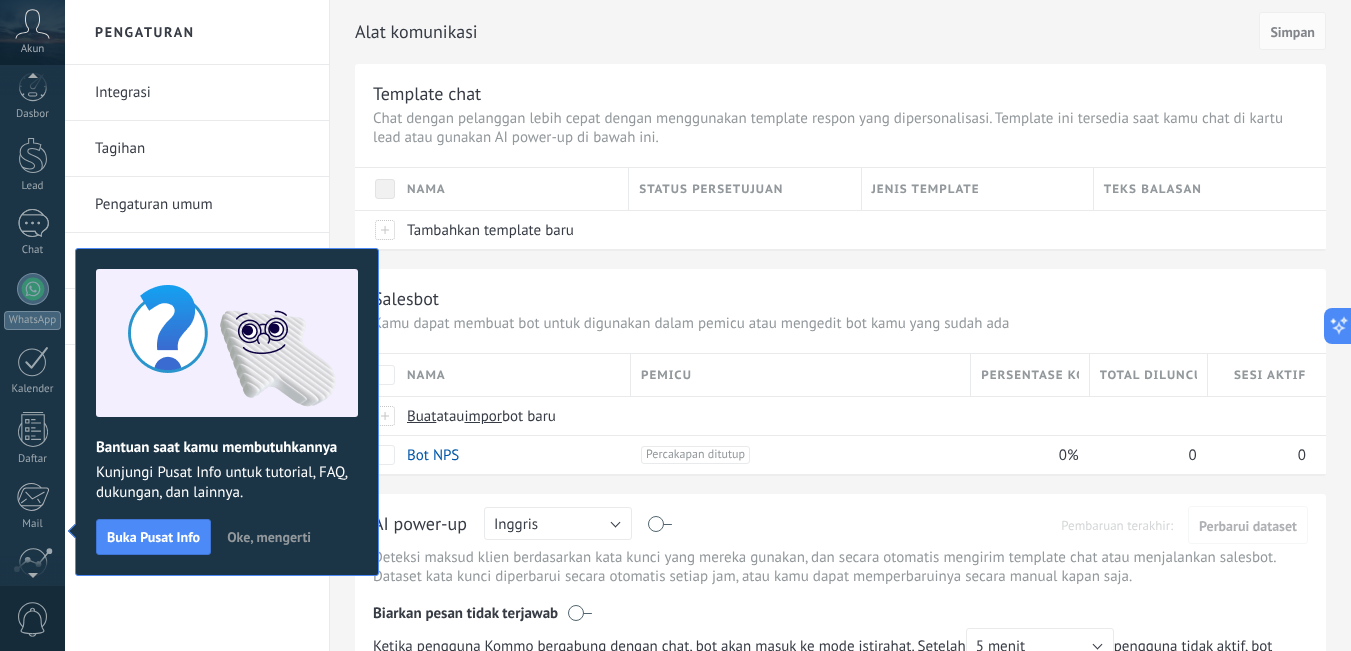 click on "Oke, mengerti" at bounding box center (269, 537) 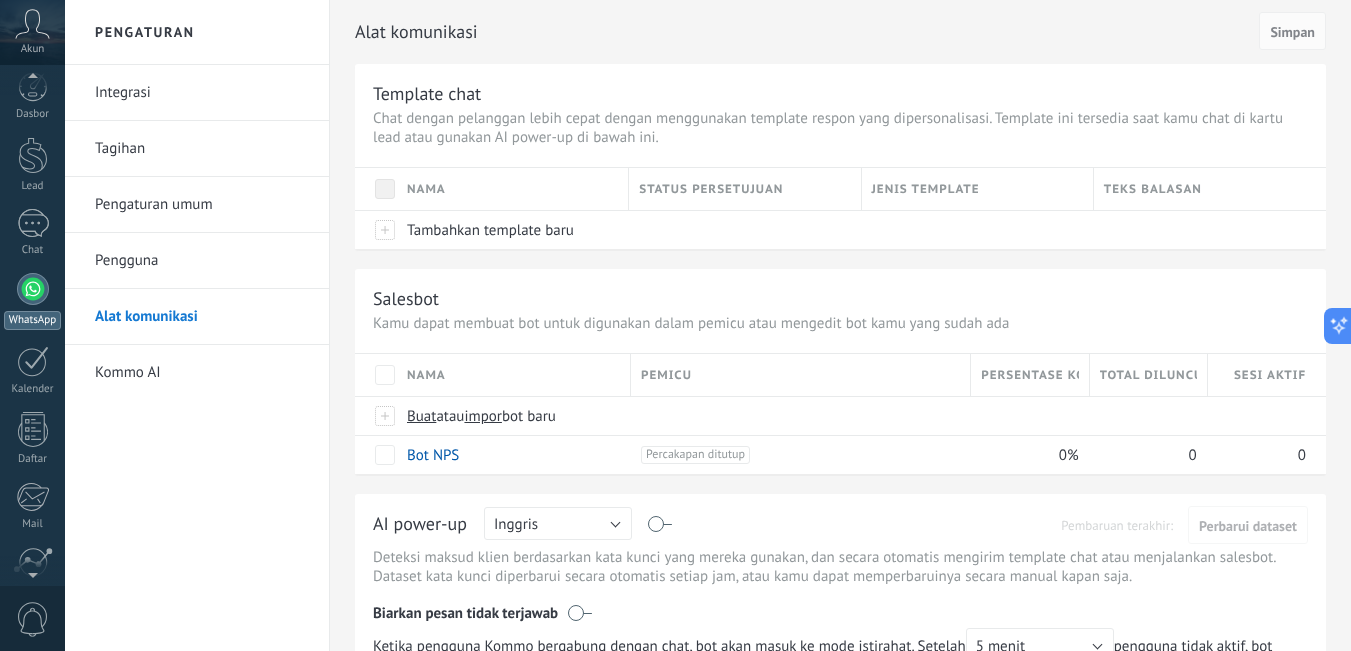click at bounding box center (33, 289) 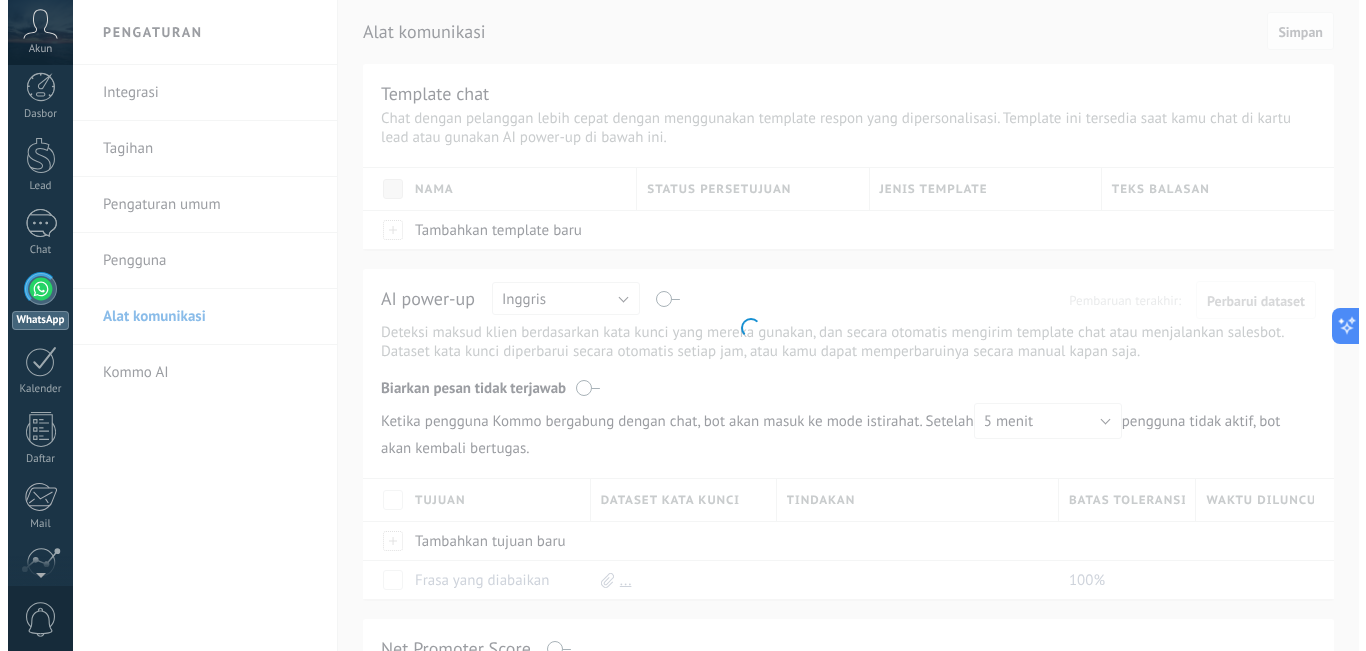 scroll, scrollTop: 0, scrollLeft: 0, axis: both 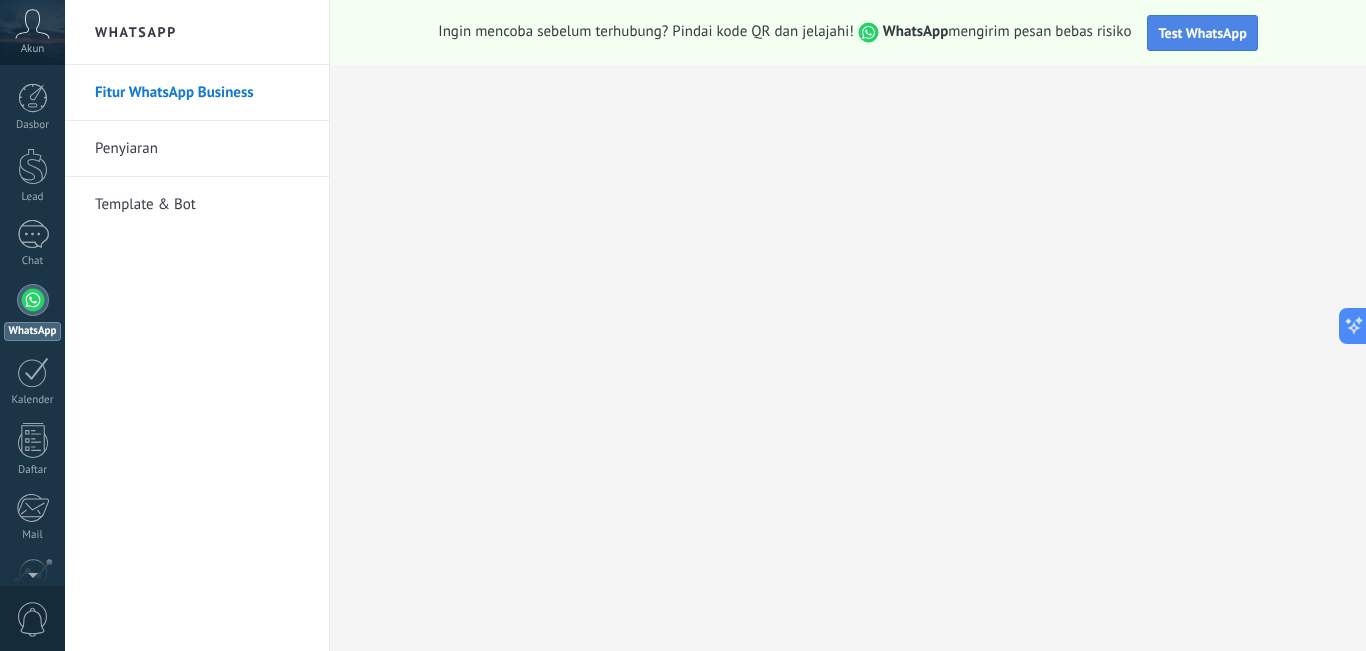 click on "Test WhatsApp" at bounding box center [1202, 33] 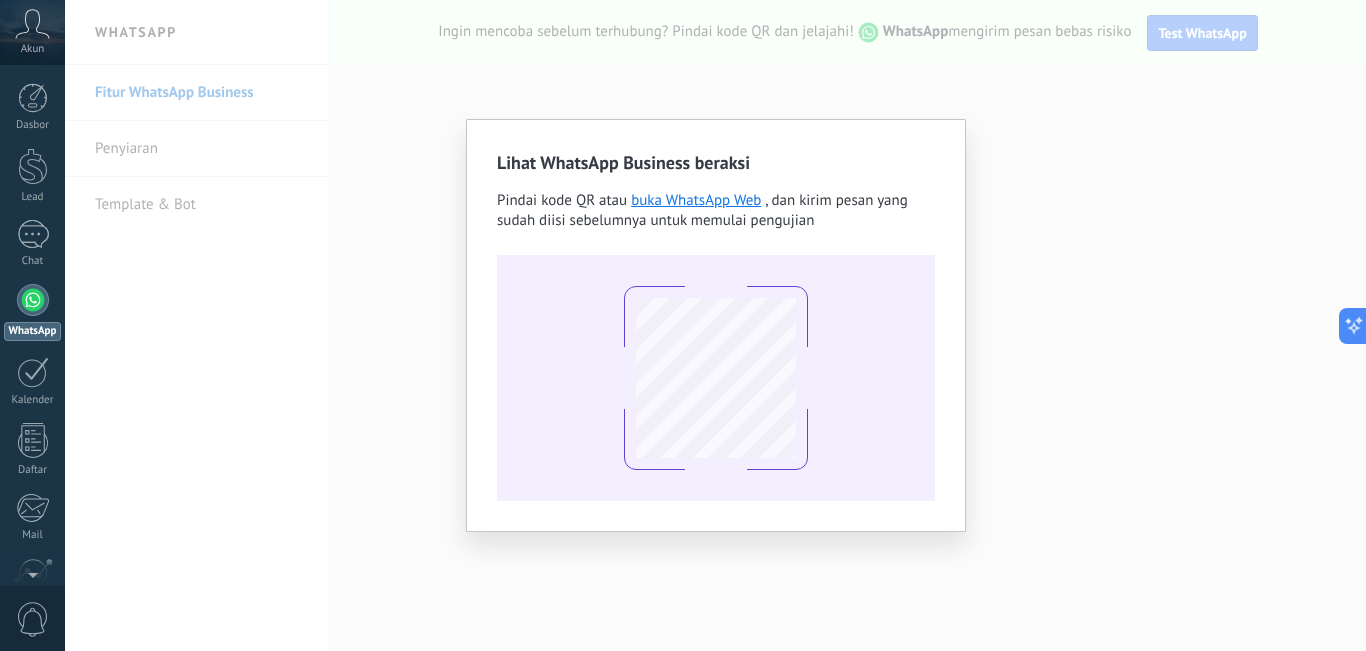 click on "Lihat WhatsApp Business beraksi Pindai kode QR atau   buka WhatsApp Web   , dan kirim pesan yang sudah diisi sebelumnya untuk memulai pengujian" at bounding box center [715, 325] 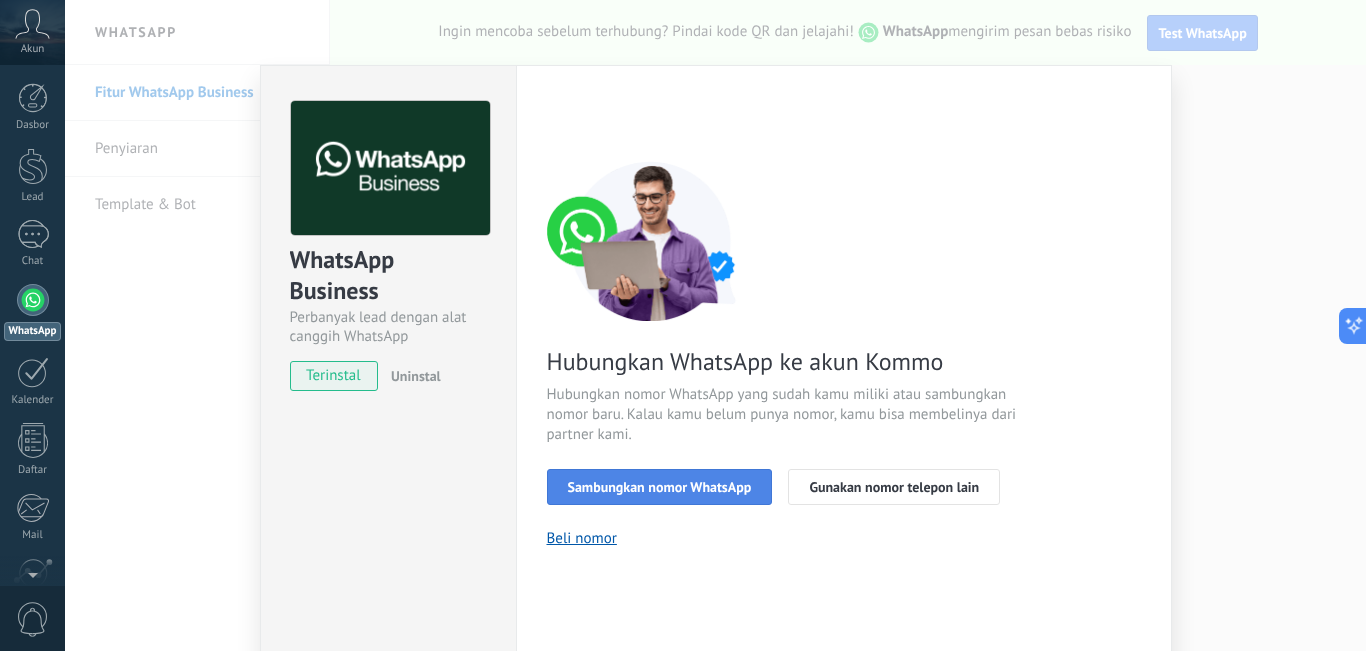 click on "Sambungkan nomor WhatsApp" at bounding box center [660, 487] 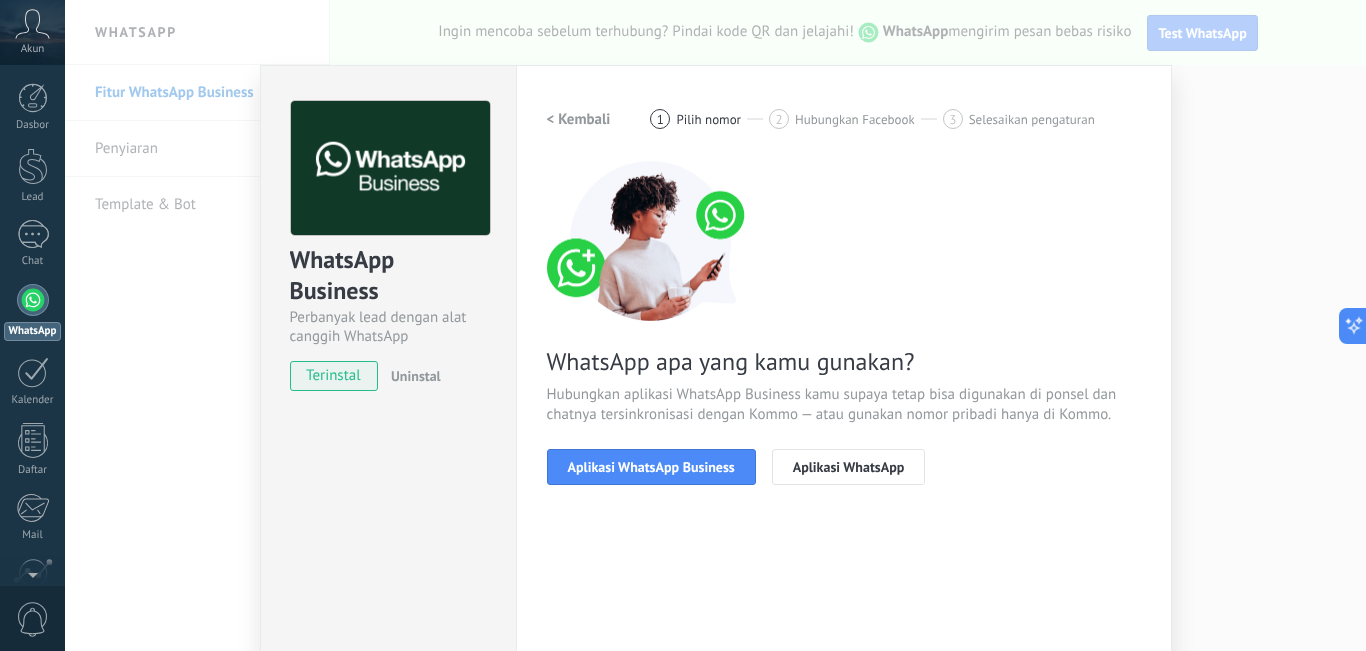 click on "WhatsApp Business Perbanyak lead dengan alat canggih WhatsApp terinstal Uninstal Ingin mencoba integrasinya? Pindai kode QR dan melihat cara kerjanya. Pengaturan Otorisasi Tab ini mencatat pengguna yang telah diberikan akses integrasi ke akun ini. Jika kamu ingin menghapus kemampuan pengguna untuk mengirim permintaan ke akun atas nama integrasi ini, kamu dapat mencabut akses. Jika akses dicabut dari semua pengguna, integrasi akan berhenti bekerja. Aplikasi ini sudah terinstal, tetapi belum ada yang memberikan akses. WhatsApp Cloud API lainnya _: Simpan < Kembali 1 Pilih nomor 2 Hubungkan Facebook 3 Selesaikan pengaturan WhatsApp apa yang kamu gunakan? Hubungkan aplikasi WhatsApp Business kamu supaya tetap bisa digunakan di ponsel dan chatnya tersinkronisasi dengan Kommo — atau gunakan nomor pribadi hanya di Kommo. Aplikasi WhatsApp Business Aplikasi WhatsApp Butuh bantuan?" at bounding box center [715, 325] 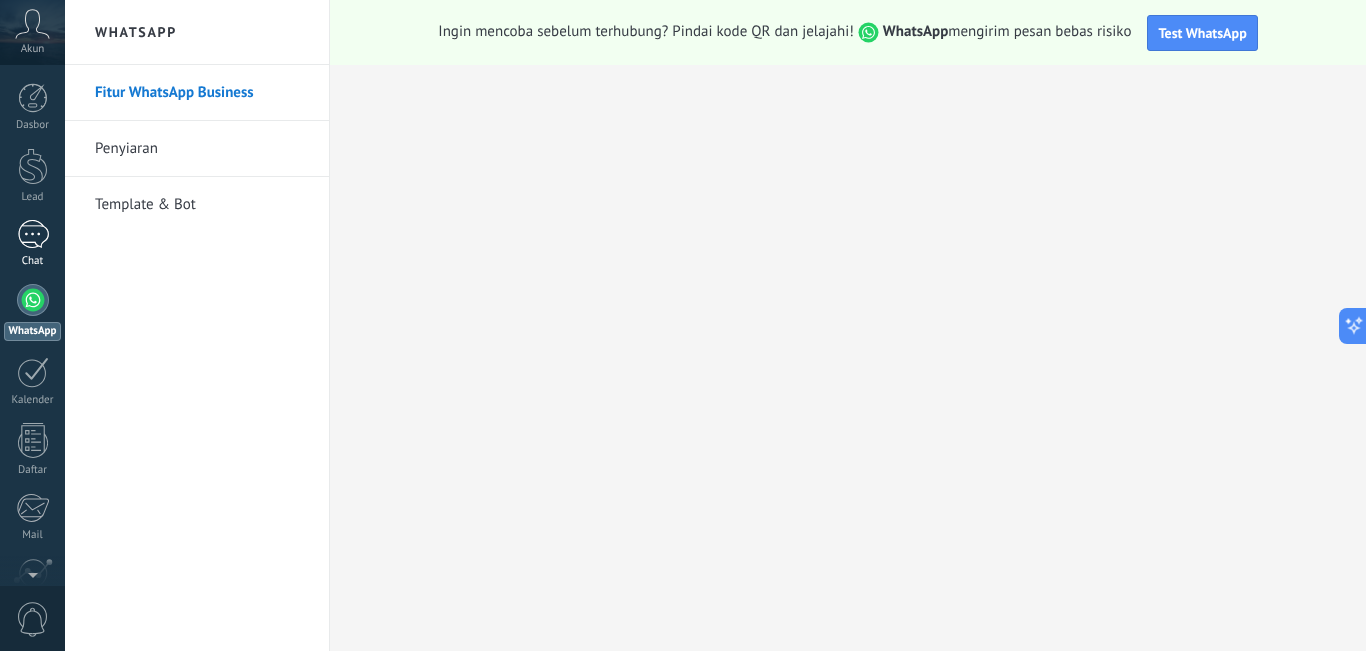 click at bounding box center [33, 234] 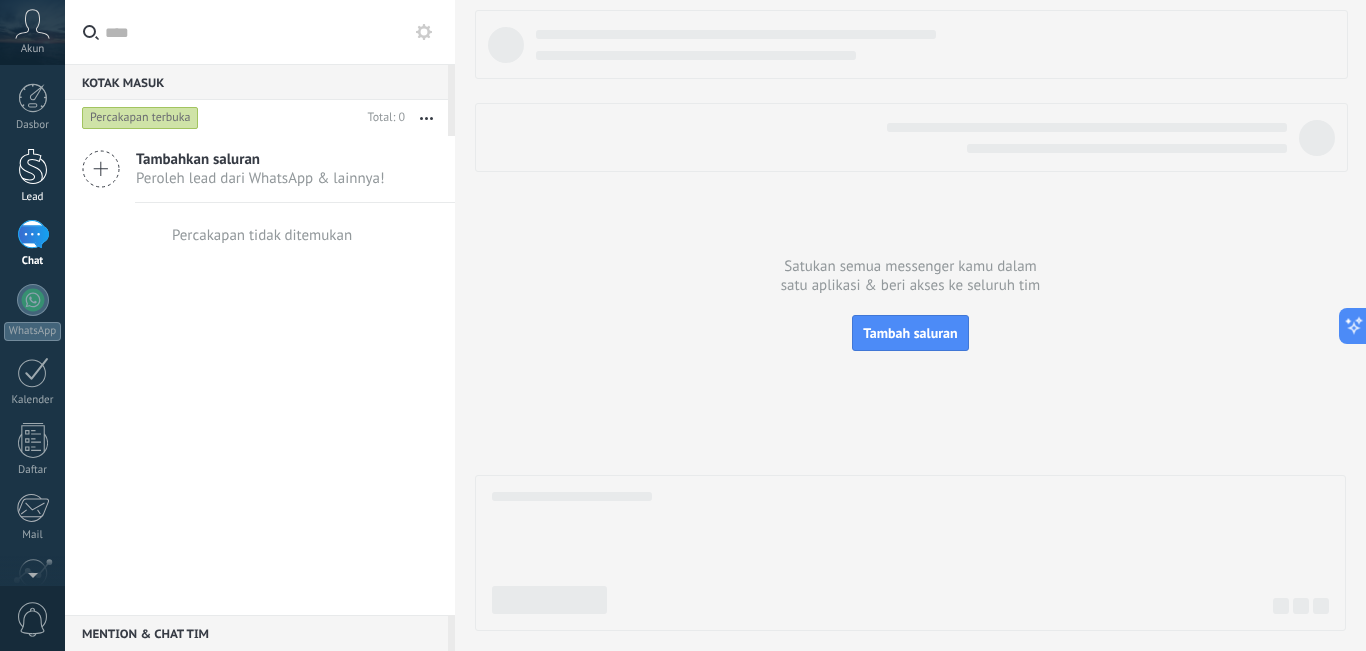 click at bounding box center [33, 166] 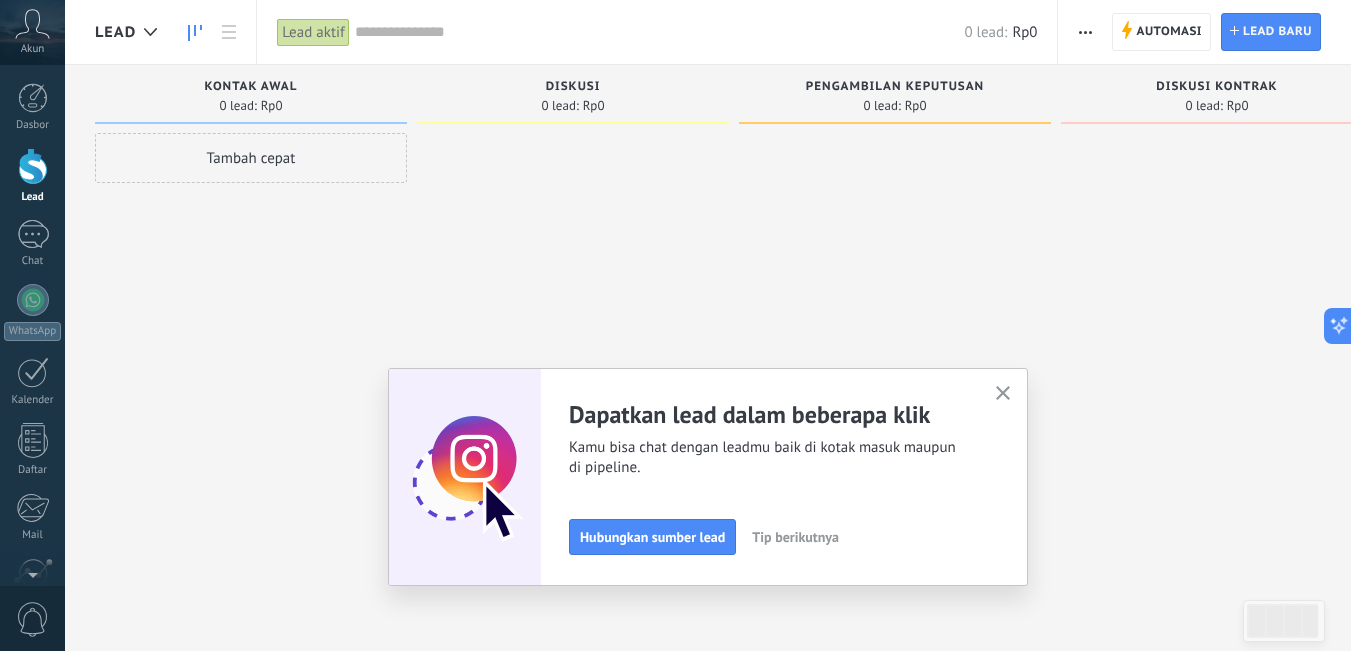 click at bounding box center [1003, 393] 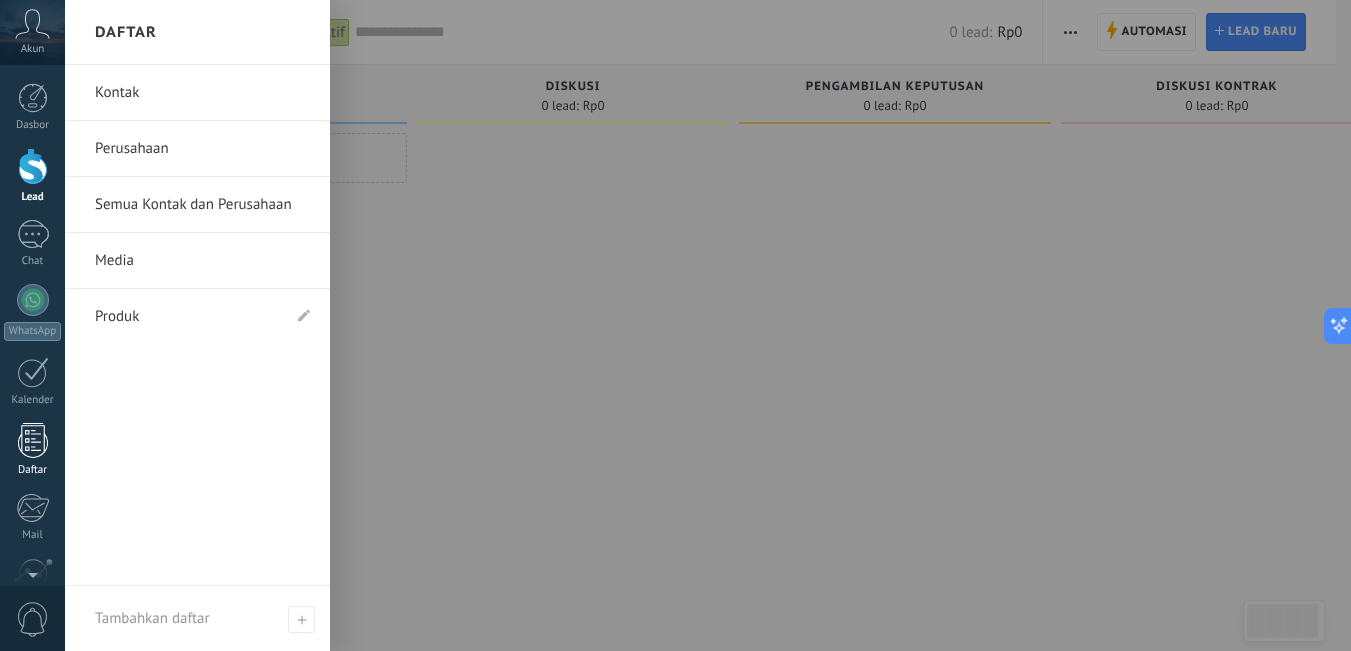 click on "Daftar" at bounding box center [32, 450] 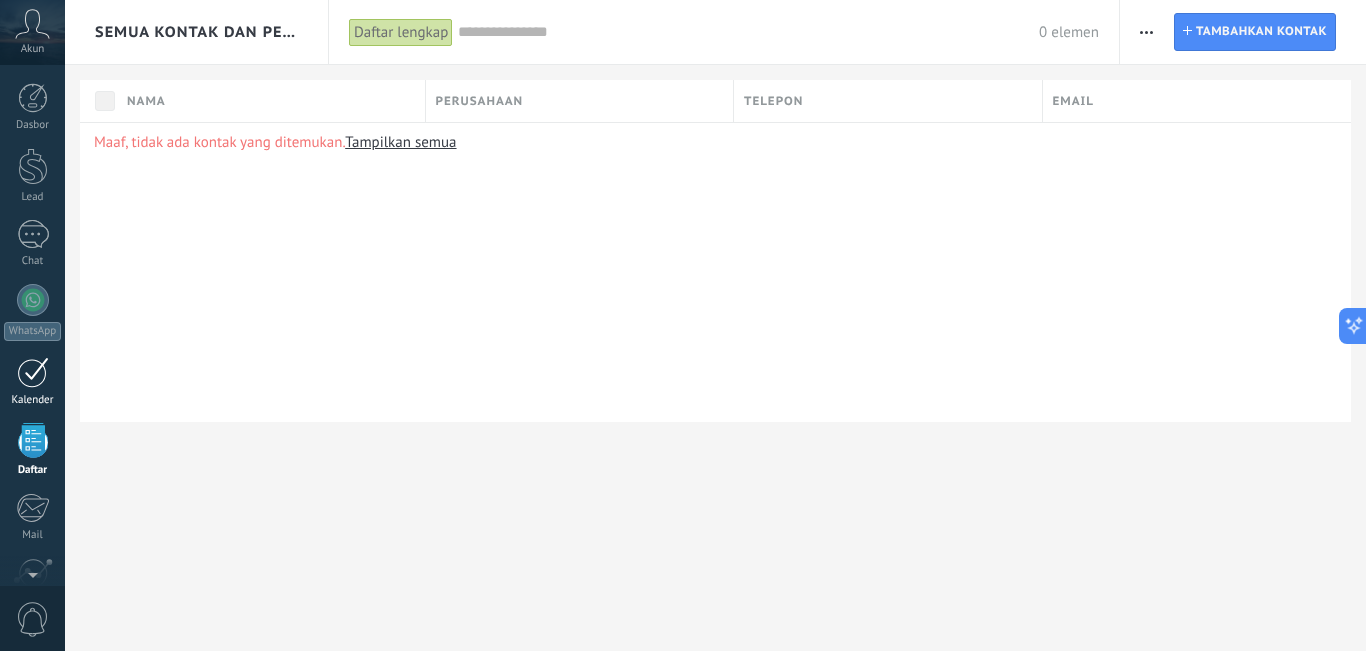 click at bounding box center [33, 372] 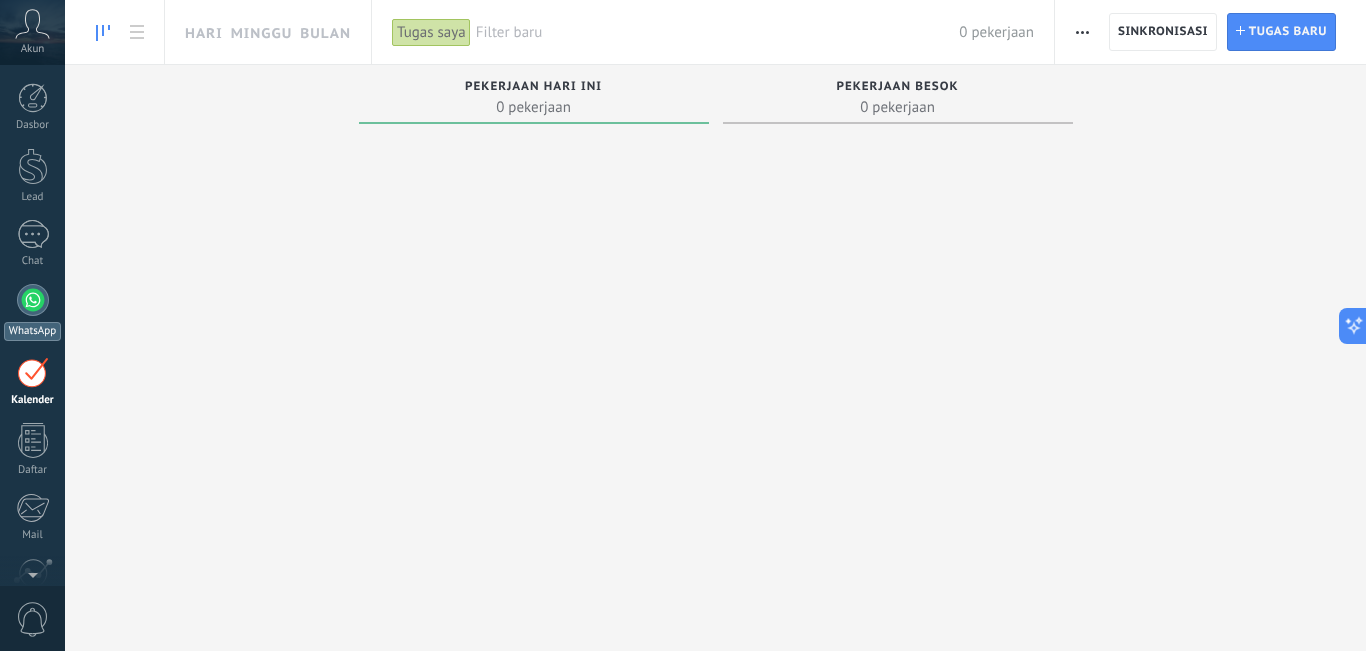 click at bounding box center [33, 300] 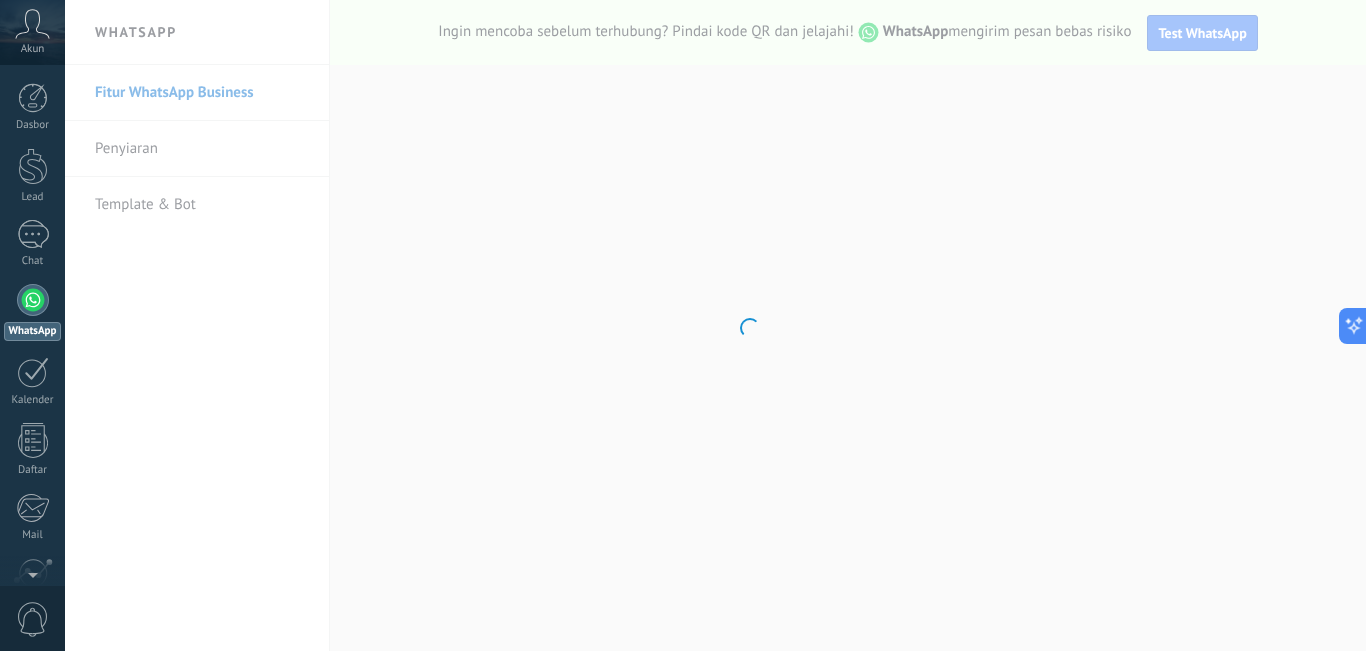 click on ".abccls-1,.abccls-2{fill-rule:evenodd}.abccls-2{fill:#fff} .abfcls-1{fill:none}.abfcls-2{fill:#fff} .abncls-1{isolation:isolate}.abncls-2{opacity:.06}.abncls-2,.abncls-3,.abncls-6{mix-blend-mode:multiply}.abncls-3{opacity:.15}.abncls-4,.abncls-8{fill:#fff}.abncls-5{fill:url(#abnlinear-gradient)}.abncls-6{opacity:.04}.abncls-7{fill:url(#abnlinear-gradient-2)}.abncls-8{fill-rule:evenodd} .abqst0{fill:#ffa200} .abwcls-1{fill:#252525} .cls-1{isolation:isolate} .acicls-1{fill:none} .aclcls-1{fill:#232323} .acnst0{display:none} .addcls-1,.addcls-2{fill:none;stroke-miterlimit:10}.addcls-1{stroke:#dfe0e5}.addcls-2{stroke:#a1a7ab} .adecls-1,.adecls-2{fill:none;stroke-miterlimit:10}.adecls-1{stroke:#dfe0e5}.adecls-2{stroke:#a1a7ab} .adqcls-1{fill:#8591a5;fill-rule:evenodd} .aeccls-1{fill:#5c9f37} .aeecls-1{fill:#f86161} .aejcls-1{fill:#8591a5;fill-rule:evenodd} .aekcls-1{fill-rule:evenodd} .aelcls-1{fill-rule:evenodd;fill:currentColor} .aemcls-1{fill-rule:evenodd;fill:currentColor} .aencls-2{fill:#f86161;opacity:.3}" at bounding box center (683, 325) 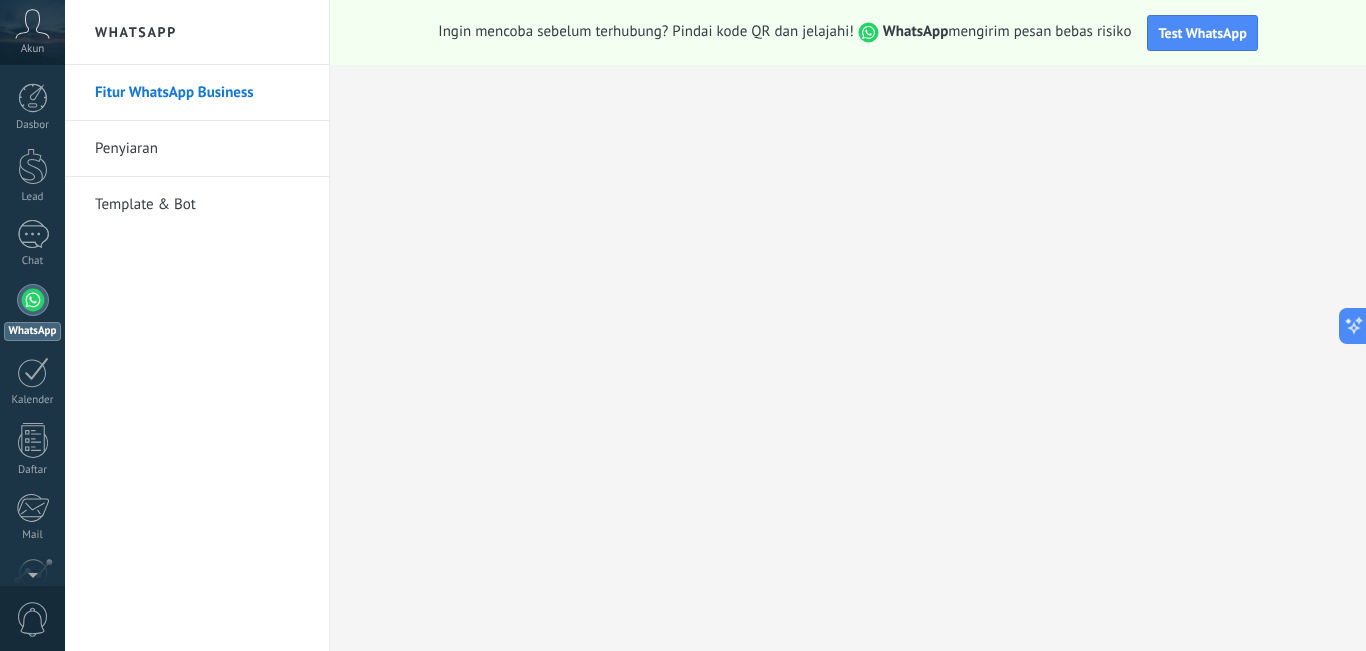 click on "Penyiaran" at bounding box center (202, 149) 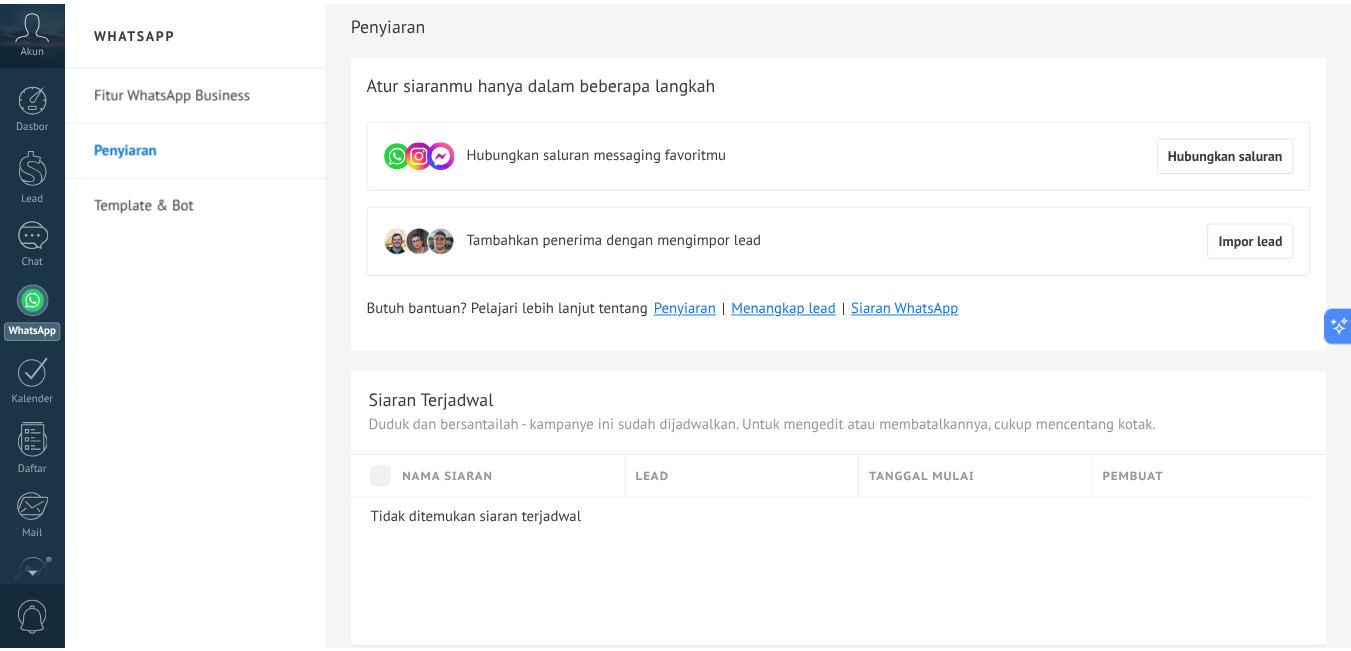 scroll, scrollTop: 0, scrollLeft: 0, axis: both 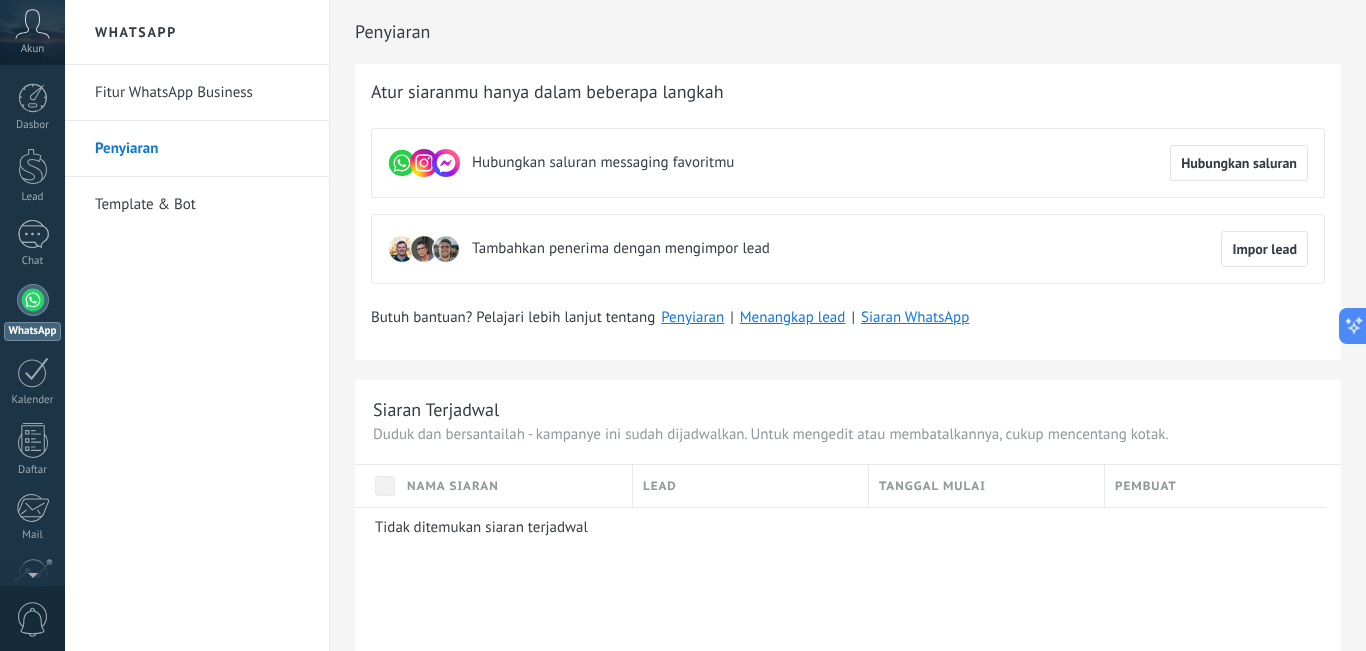click on "WhatsApp" at bounding box center (32, 312) 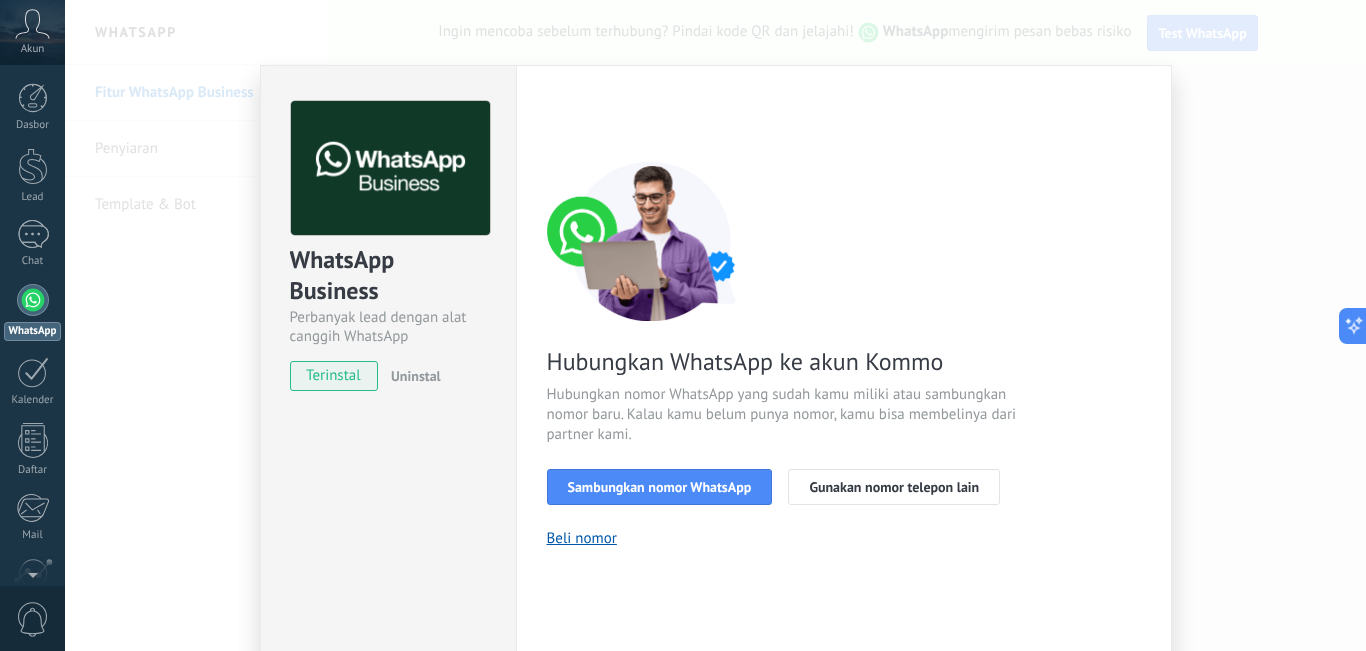 click on "WhatsApp Business Perbanyak lead dengan alat canggih WhatsApp terinstal Uninstal Ingin mencoba integrasinya? Pindai kode QR dan melihat cara kerjanya. Pengaturan Otorisasi Tab ini mencatat pengguna yang telah diberikan akses integrasi ke akun ini. Jika kamu ingin menghapus kemampuan pengguna untuk mengirim permintaan ke akun atas nama integrasi ini, kamu dapat mencabut akses. Jika akses dicabut dari semua pengguna, integrasi akan berhenti bekerja. Aplikasi ini sudah terinstal, tetapi belum ada yang memberikan akses. WhatsApp Cloud API lainnya _: Simpan < Kembali 1 Pilih nomor 2 Hubungkan Facebook 3 Selesaikan pengaturan Hubungkan WhatsApp ke akun Kommo Hubungkan nomor WhatsApp yang sudah kamu miliki atau sambungkan nomor baru. Kalau kamu belum punya nomor, kamu bisa membelinya dari partner kami. Sambungkan nomor WhatsApp Gunakan nomor telepon lain Beli nomor Butuh bantuan?" at bounding box center [715, 325] 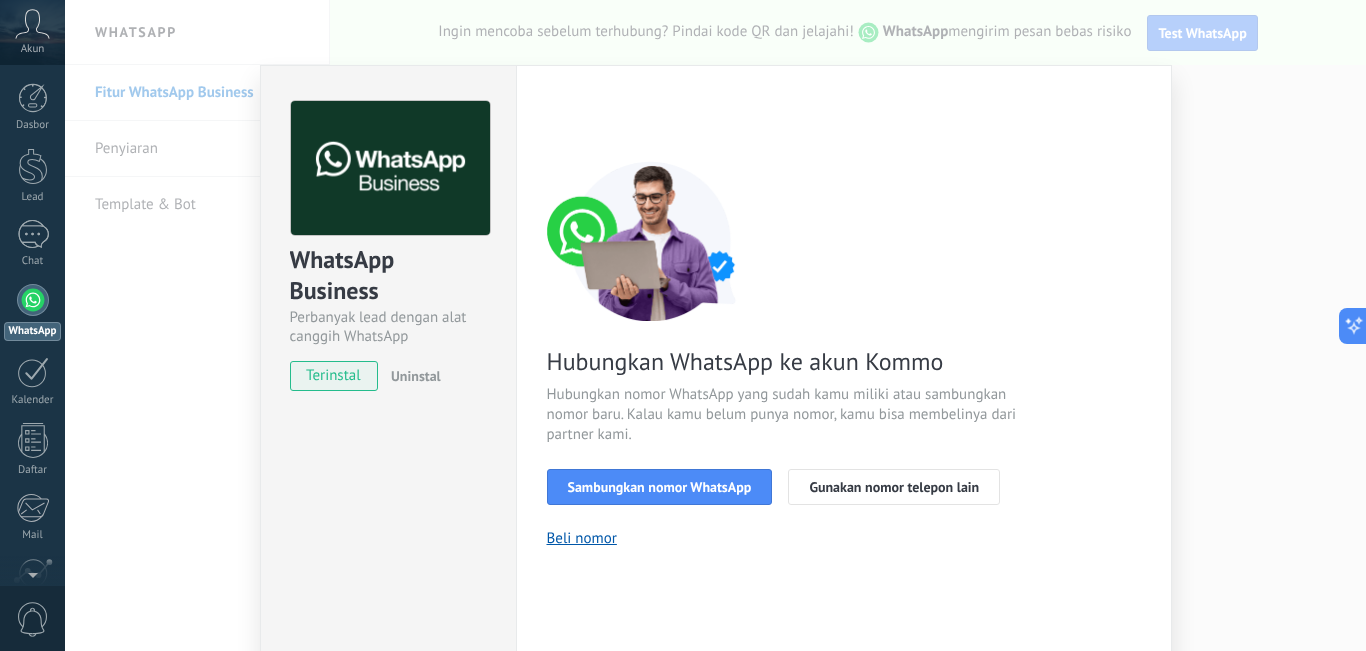 click on "WhatsApp Business Perbanyak lead dengan alat canggih WhatsApp terinstal Uninstal Ingin mencoba integrasinya? Pindai kode QR dan melihat cara kerjanya. Pengaturan Otorisasi Tab ini mencatat pengguna yang telah diberikan akses integrasi ke akun ini. Jika kamu ingin menghapus kemampuan pengguna untuk mengirim permintaan ke akun atas nama integrasi ini, kamu dapat mencabut akses. Jika akses dicabut dari semua pengguna, integrasi akan berhenti bekerja. Aplikasi ini sudah terinstal, tetapi belum ada yang memberikan akses. WhatsApp Cloud API lainnya _: Simpan < Kembali 1 Pilih nomor 2 Hubungkan Facebook 3 Selesaikan pengaturan Hubungkan WhatsApp ke akun Kommo Hubungkan nomor WhatsApp yang sudah kamu miliki atau sambungkan nomor baru. Kalau kamu belum punya nomor, kamu bisa membelinya dari partner kami. Sambungkan nomor WhatsApp Gunakan nomor telepon lain Beli nomor Butuh bantuan?" at bounding box center (715, 325) 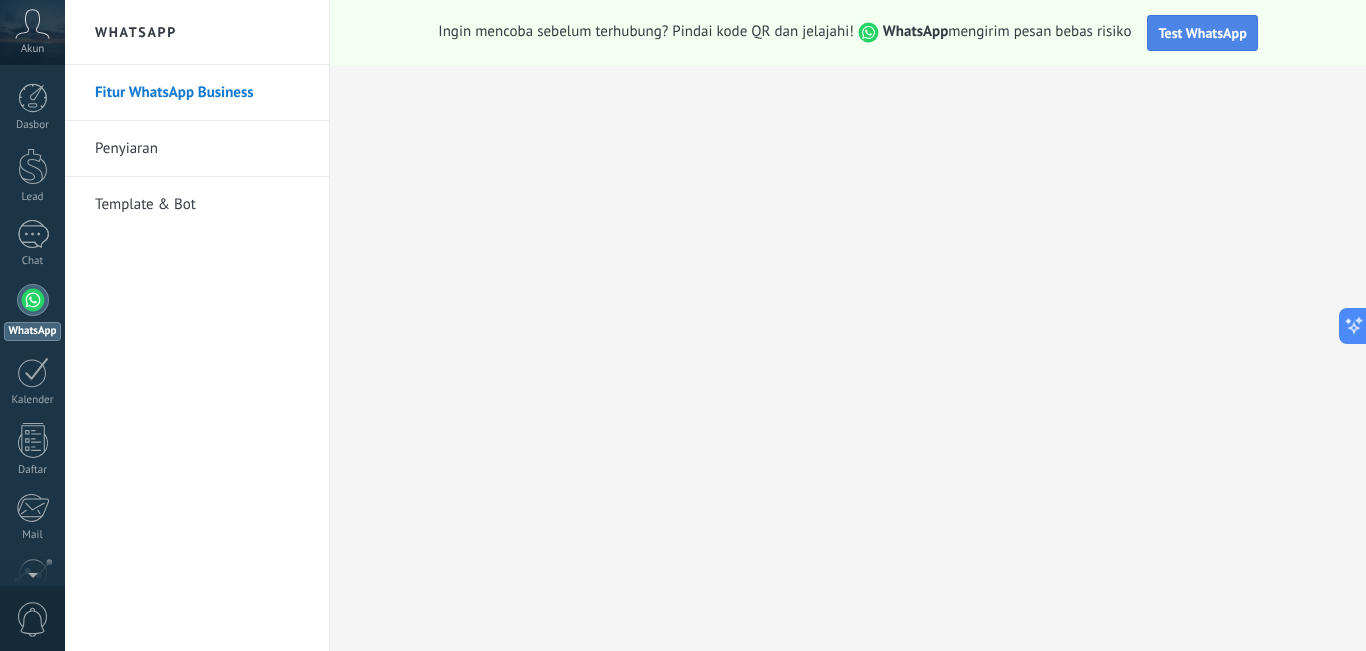click on "Test WhatsApp" at bounding box center (1202, 33) 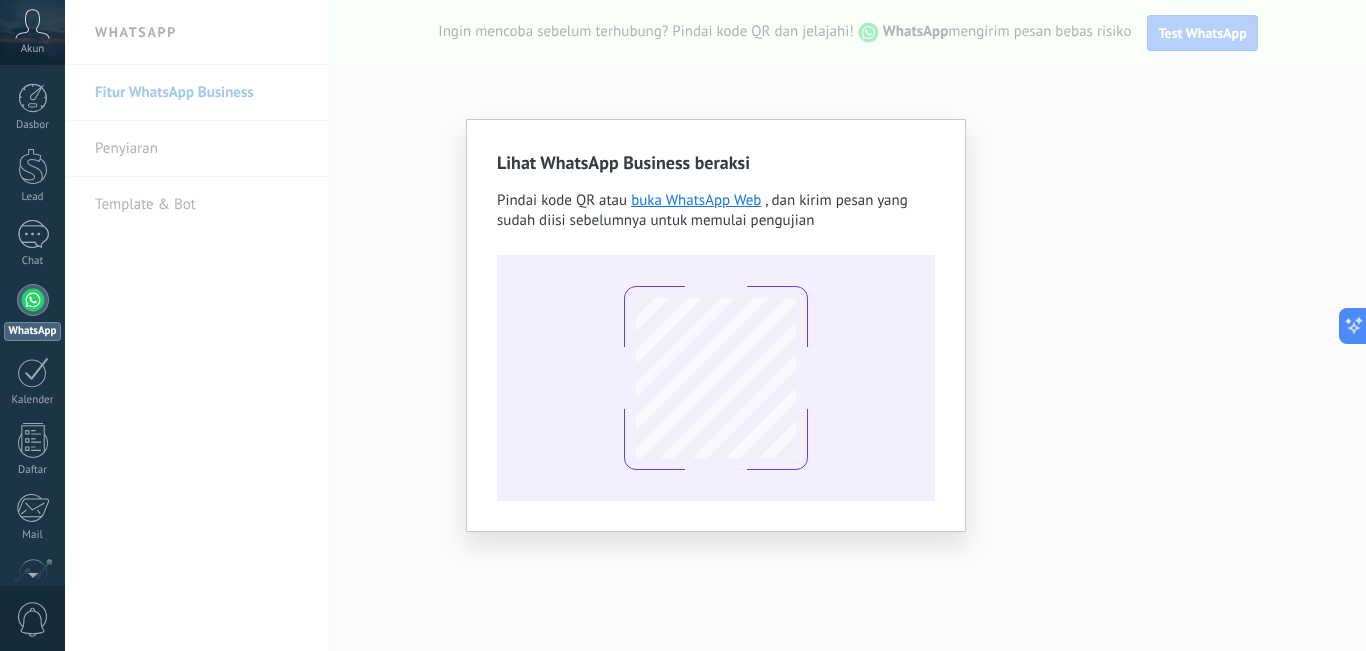 click on "Lihat WhatsApp Business beraksi Pindai kode QR atau   buka WhatsApp Web   , dan kirim pesan yang sudah diisi sebelumnya untuk memulai pengujian" at bounding box center (715, 325) 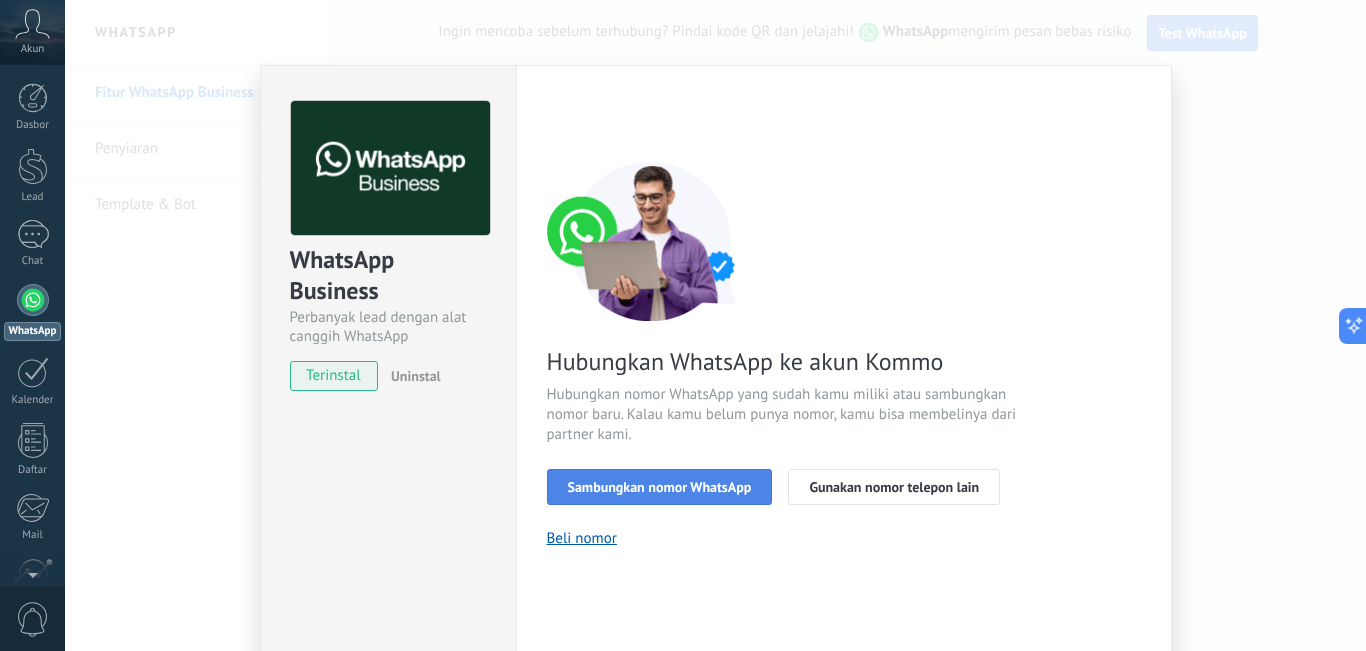 click on "Sambungkan nomor WhatsApp" at bounding box center [660, 487] 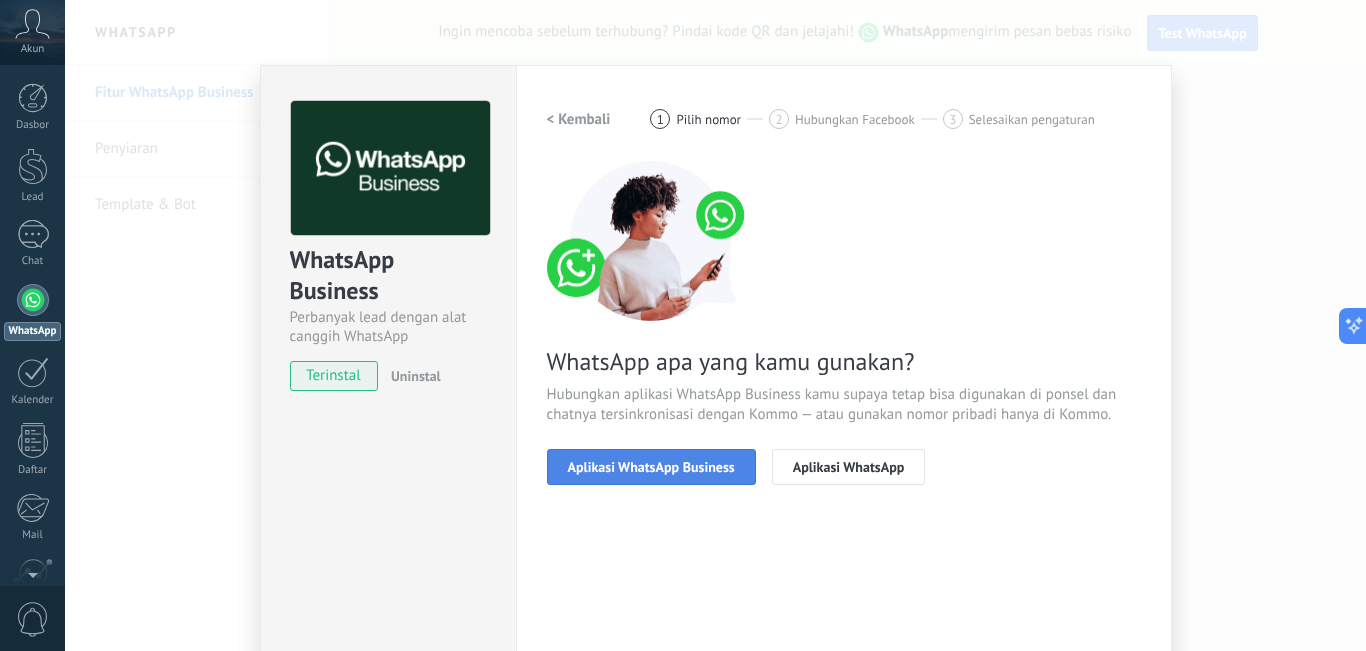 click on "Aplikasi WhatsApp Business" at bounding box center (651, 467) 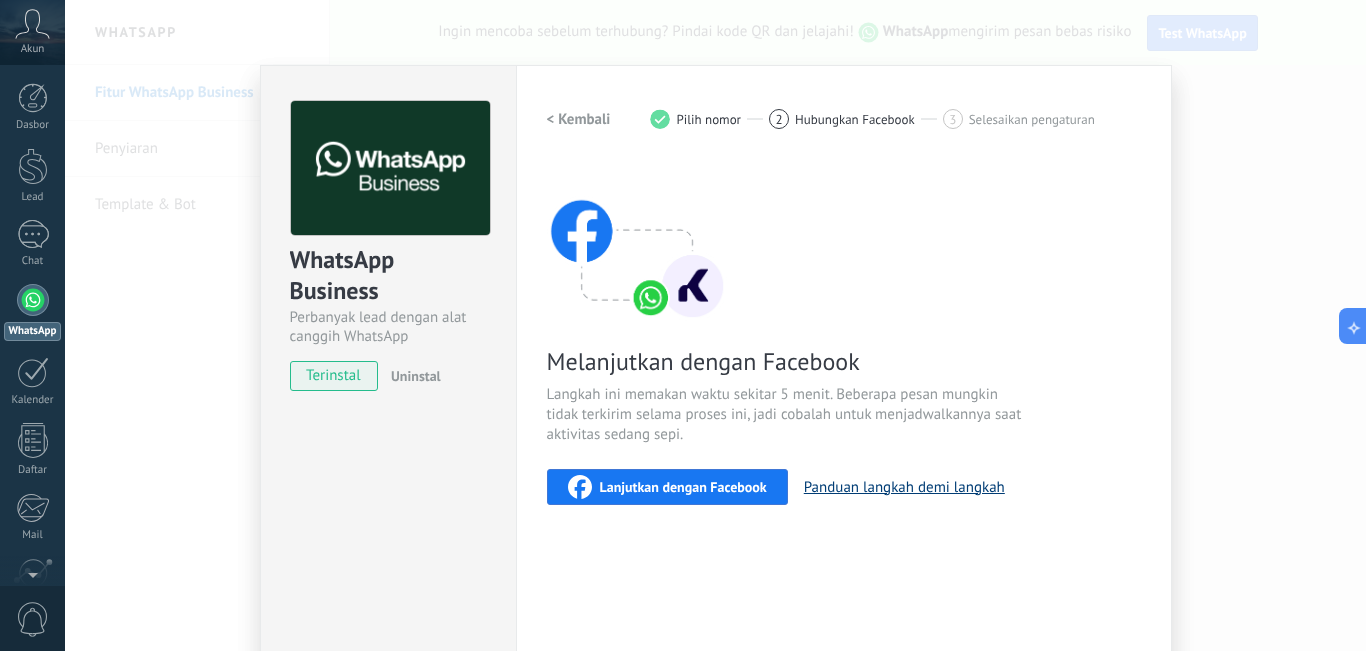 click on "Panduan langkah demi langkah" at bounding box center [904, 487] 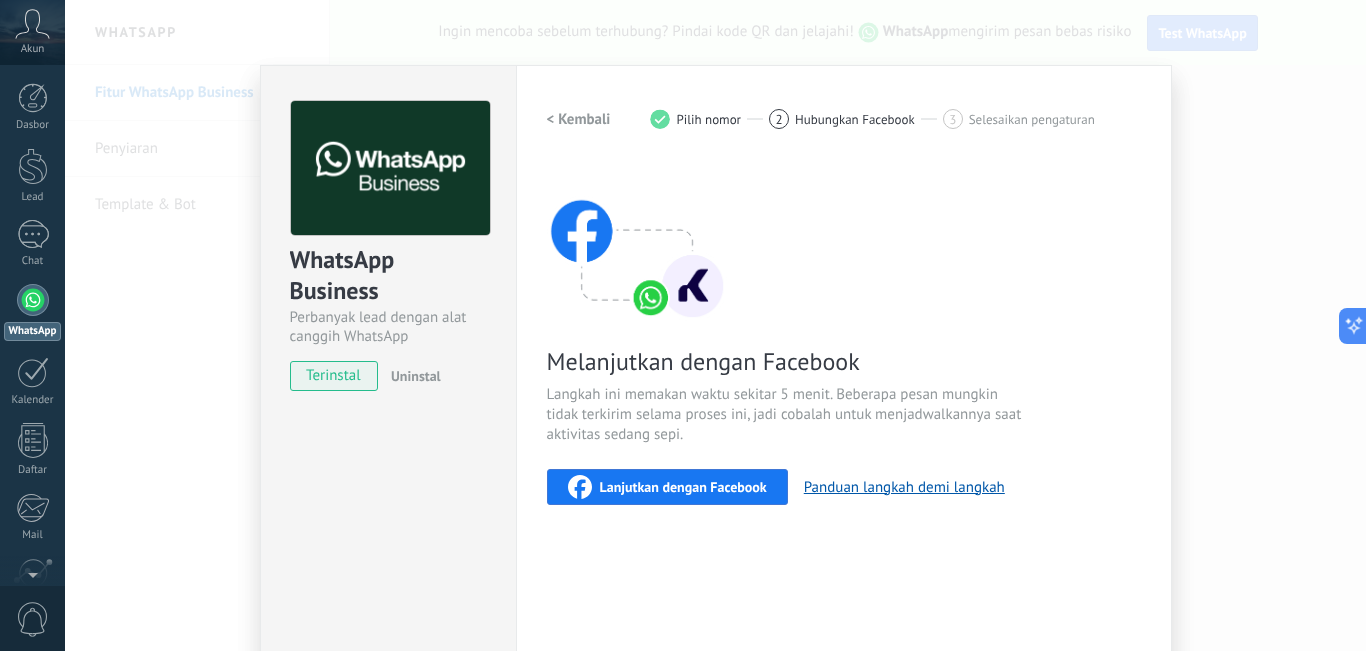 click on "Hubungkan Facebook" at bounding box center (855, 119) 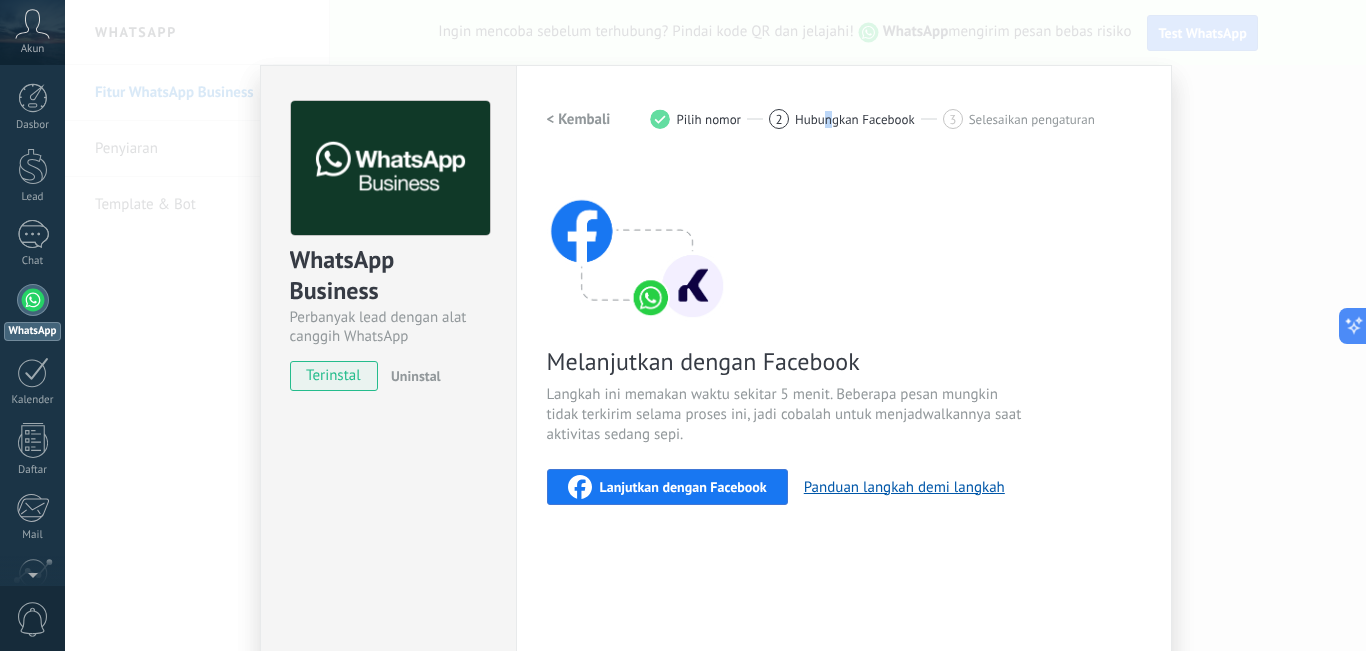 click on "3" at bounding box center (779, 119) 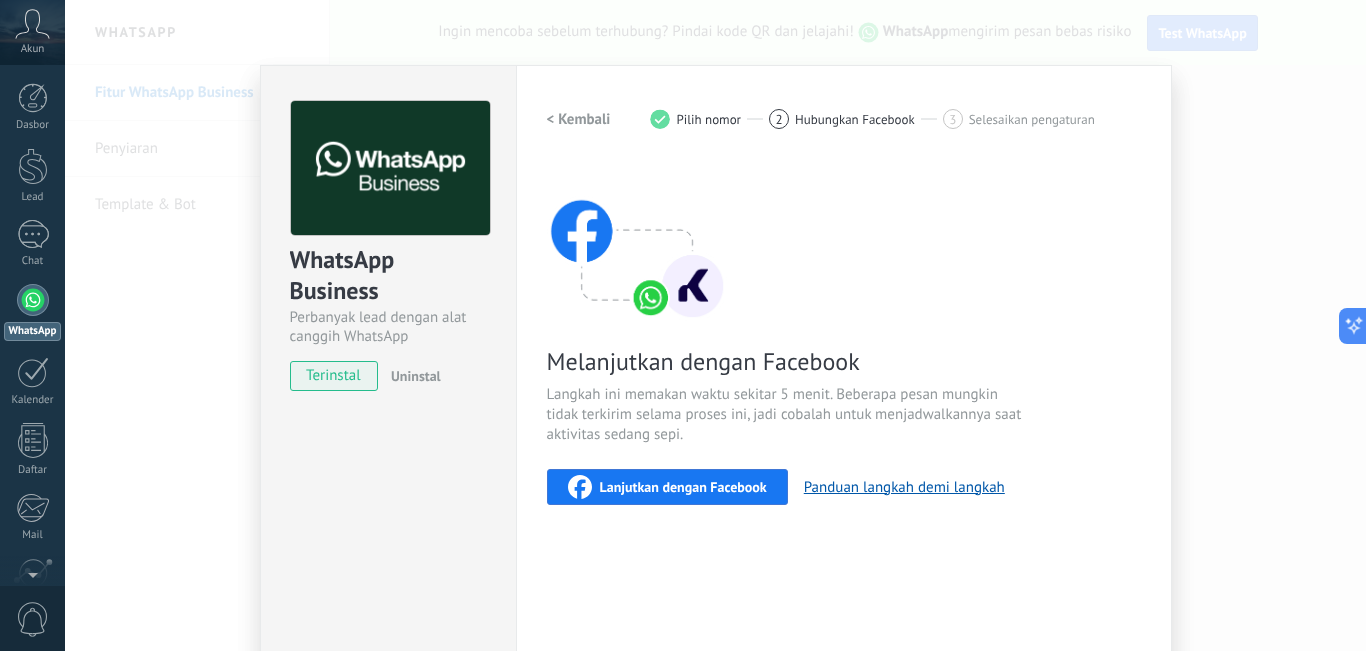 click on "Hubungkan Facebook" at bounding box center (855, 119) 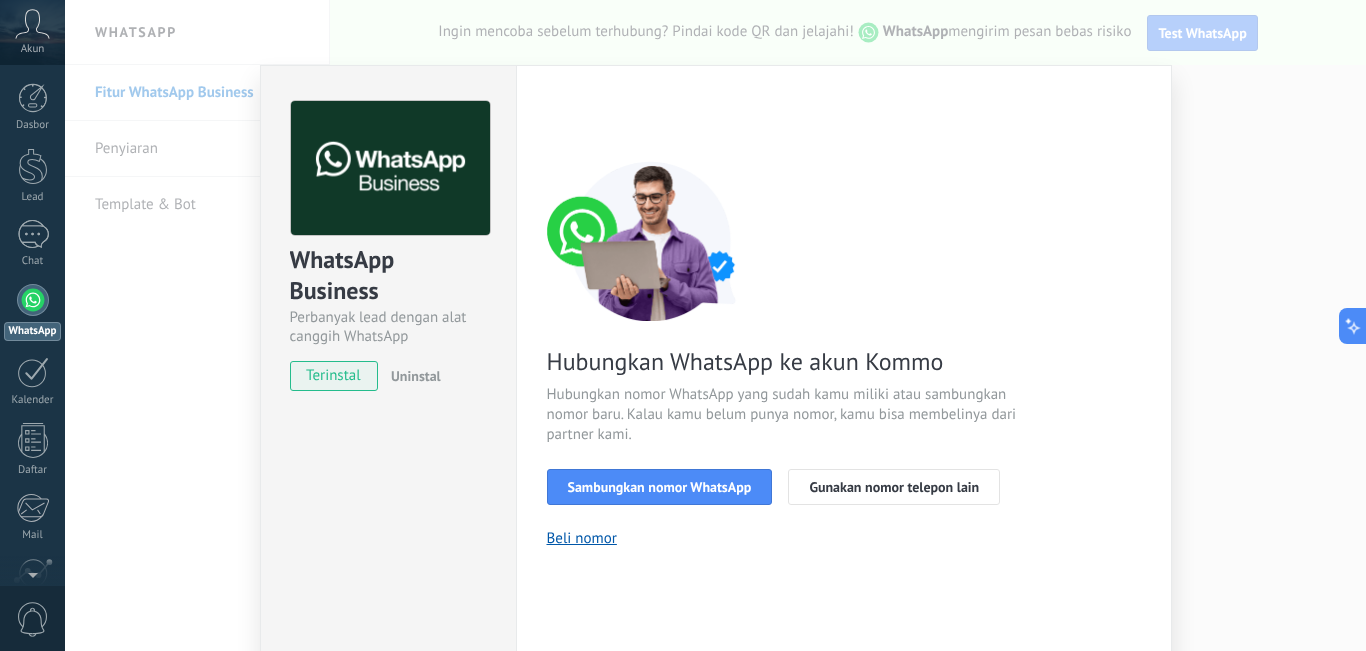 click on "WhatsApp Business Perbanyak lead dengan alat canggih WhatsApp terinstal Uninstal Ingin mencoba integrasinya? Pindai kode QR dan melihat cara kerjanya. Pengaturan Otorisasi Tab ini mencatat pengguna yang telah diberikan akses integrasi ke akun ini. Jika kamu ingin menghapus kemampuan pengguna untuk mengirim permintaan ke akun atas nama integrasi ini, kamu dapat mencabut akses. Jika akses dicabut dari semua pengguna, integrasi akan berhenti bekerja. Aplikasi ini sudah terinstal, tetapi belum ada yang memberikan akses. WhatsApp Cloud API lainnya _: Simpan < Kembali 1 Pilih nomor 2 Hubungkan Facebook 3 Selesaikan pengaturan Hubungkan WhatsApp ke akun Kommo Hubungkan nomor WhatsApp yang sudah kamu miliki atau sambungkan nomor baru. Kalau kamu belum punya nomor, kamu bisa membelinya dari partner kami. Sambungkan nomor WhatsApp Gunakan nomor telepon lain Beli nomor Butuh bantuan?" at bounding box center [715, 325] 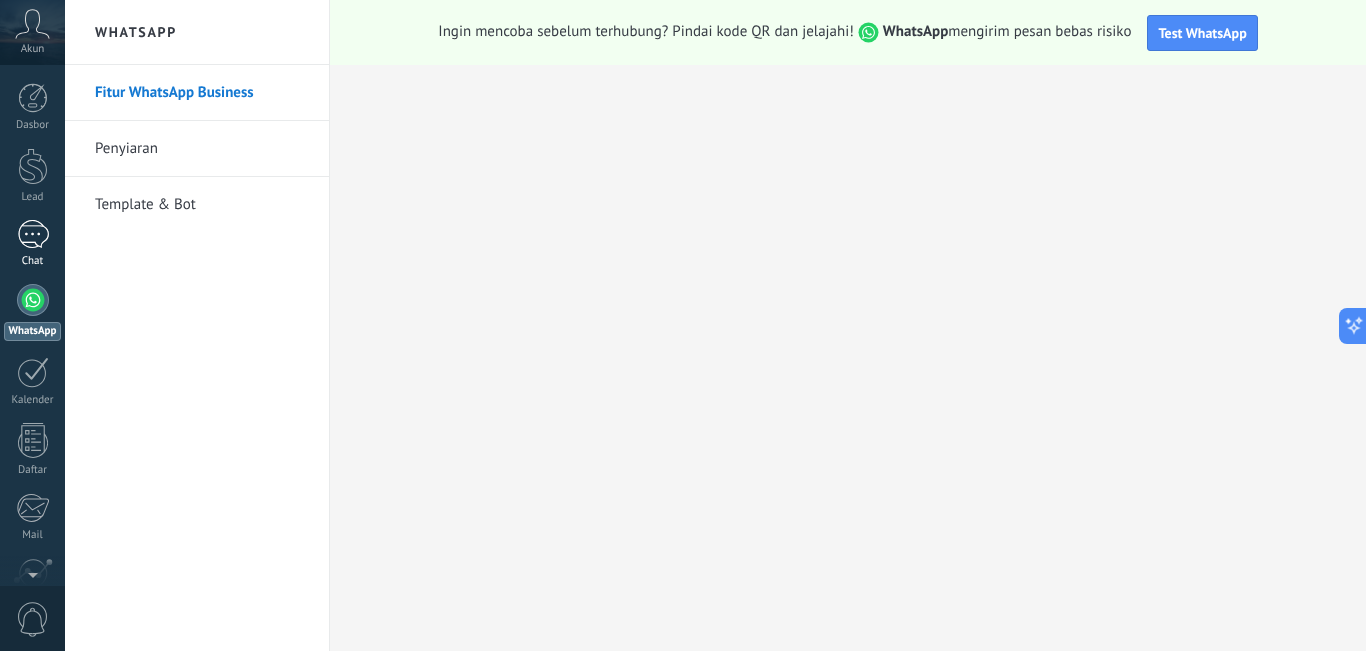 click at bounding box center [33, 234] 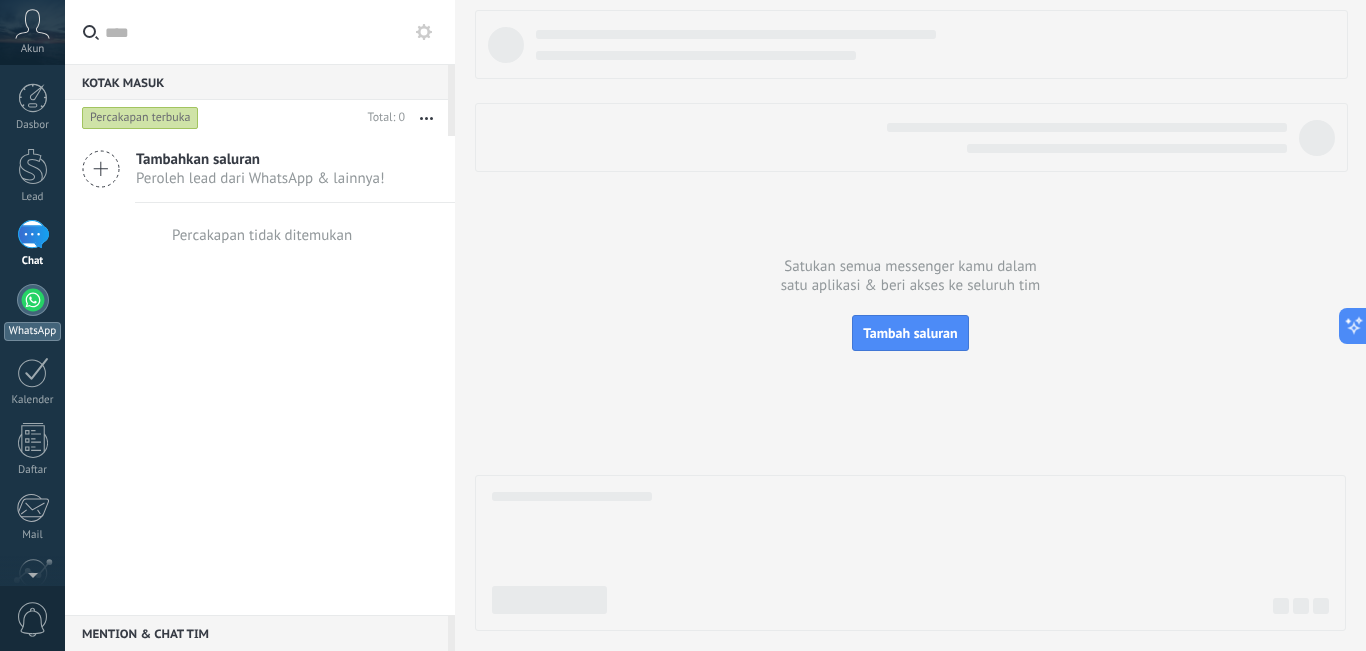 click on "WhatsApp" at bounding box center [32, 312] 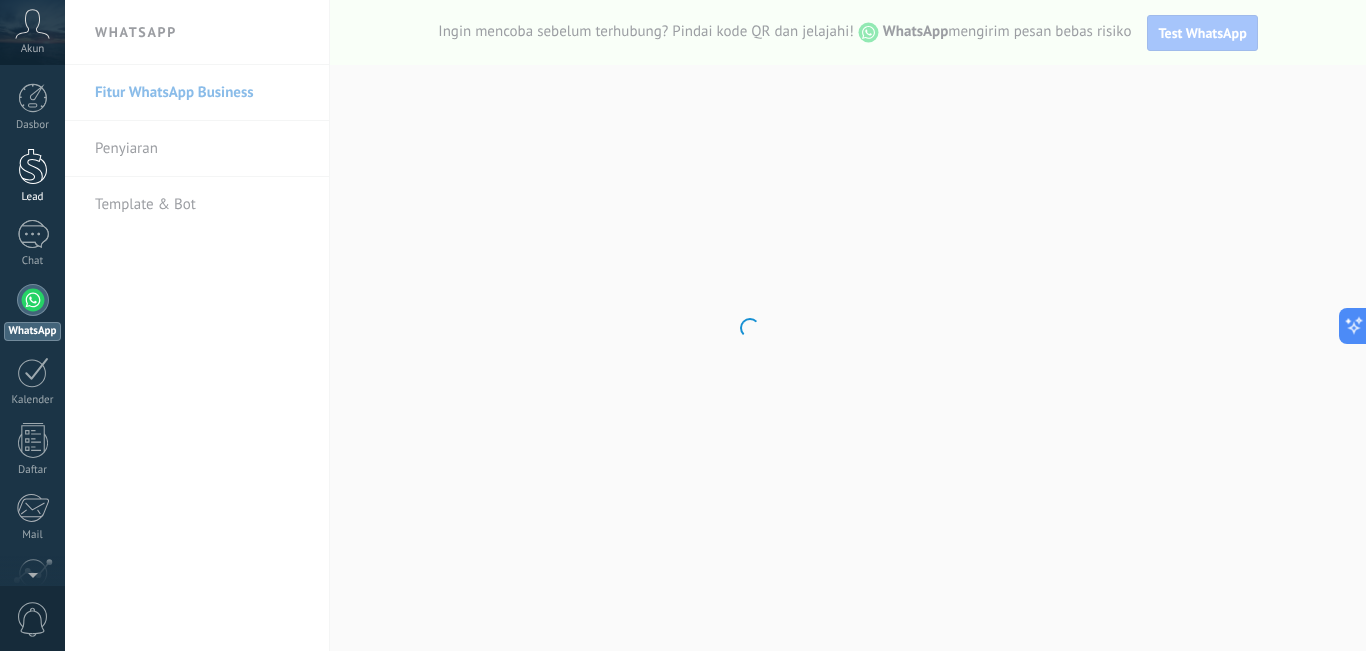 click at bounding box center (33, 166) 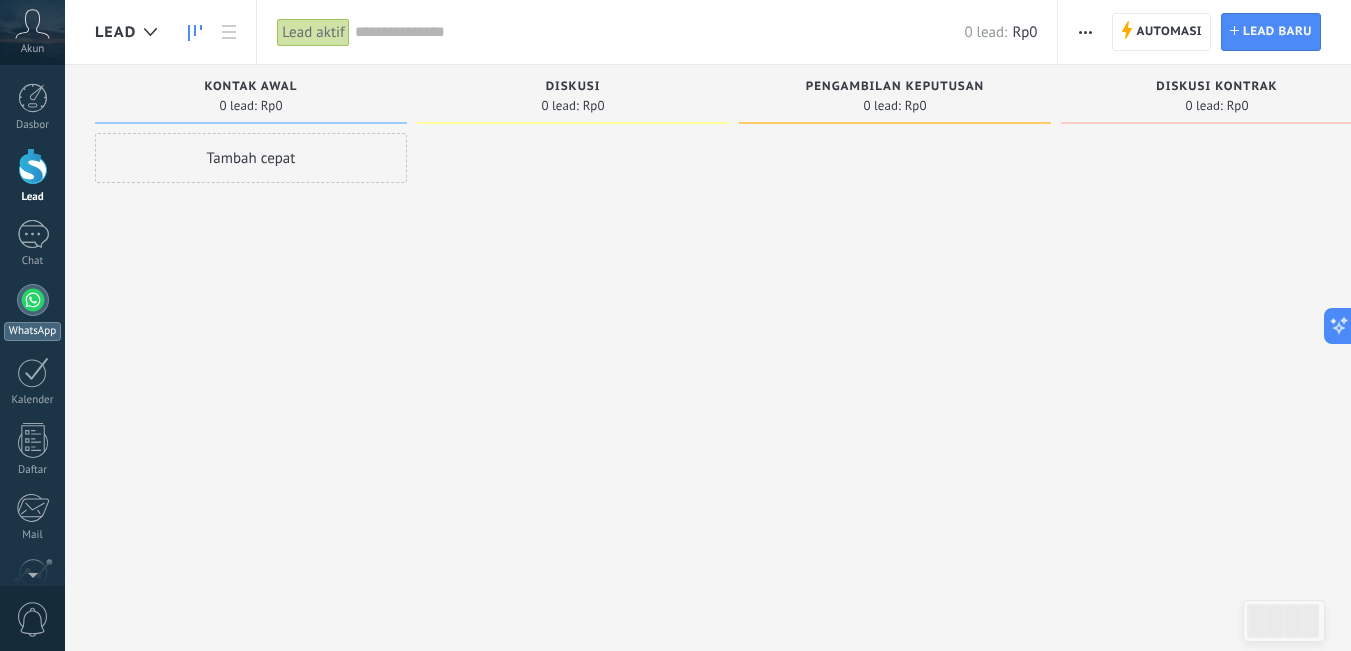 click at bounding box center (33, 300) 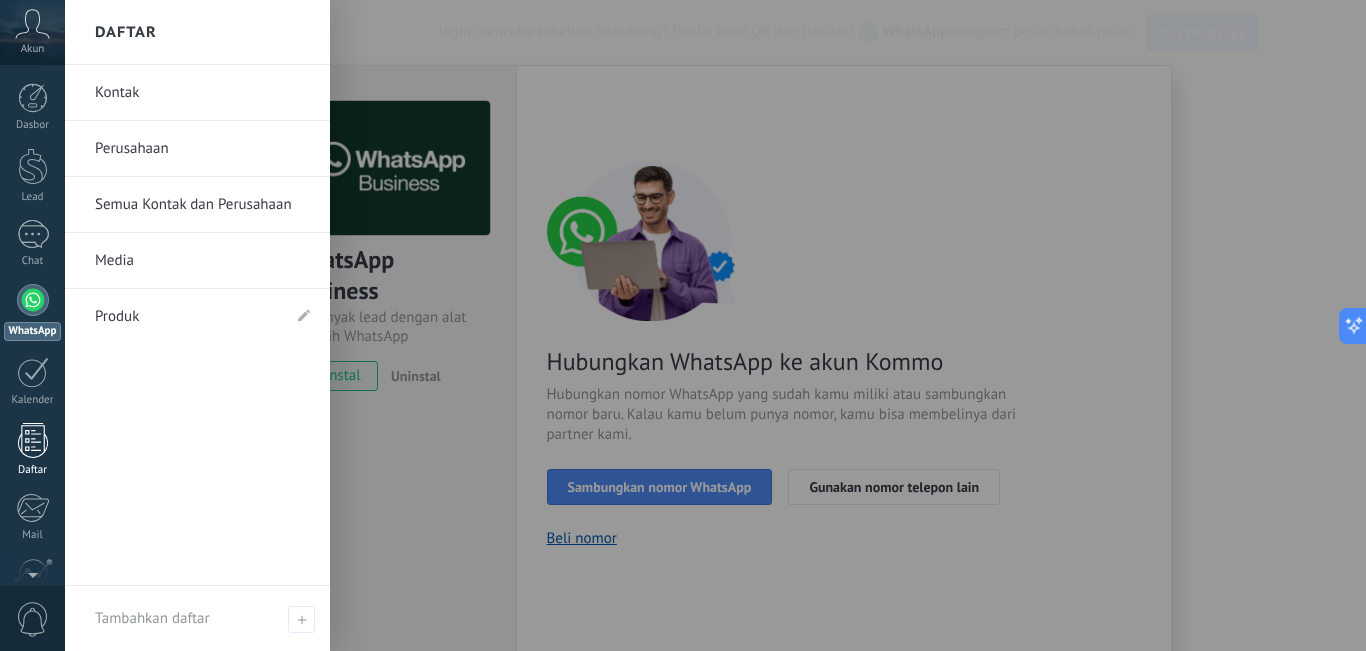 click at bounding box center (33, 440) 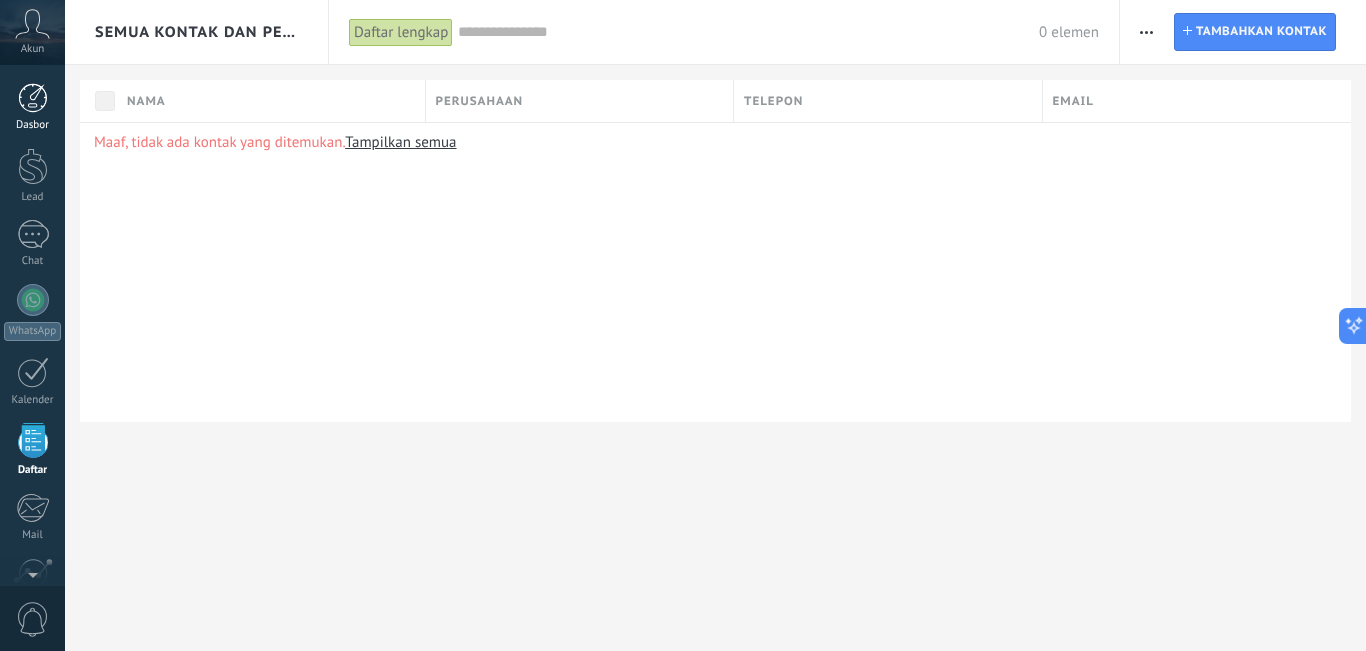 click at bounding box center [33, 98] 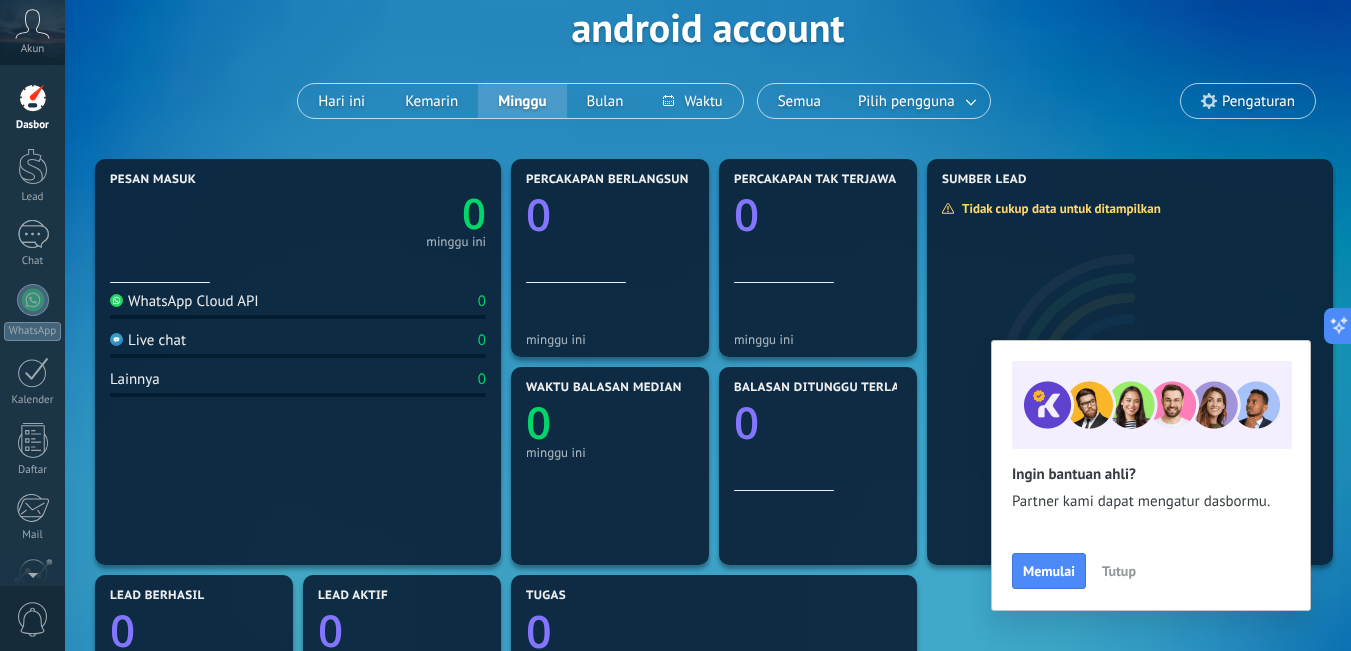 scroll, scrollTop: 0, scrollLeft: 0, axis: both 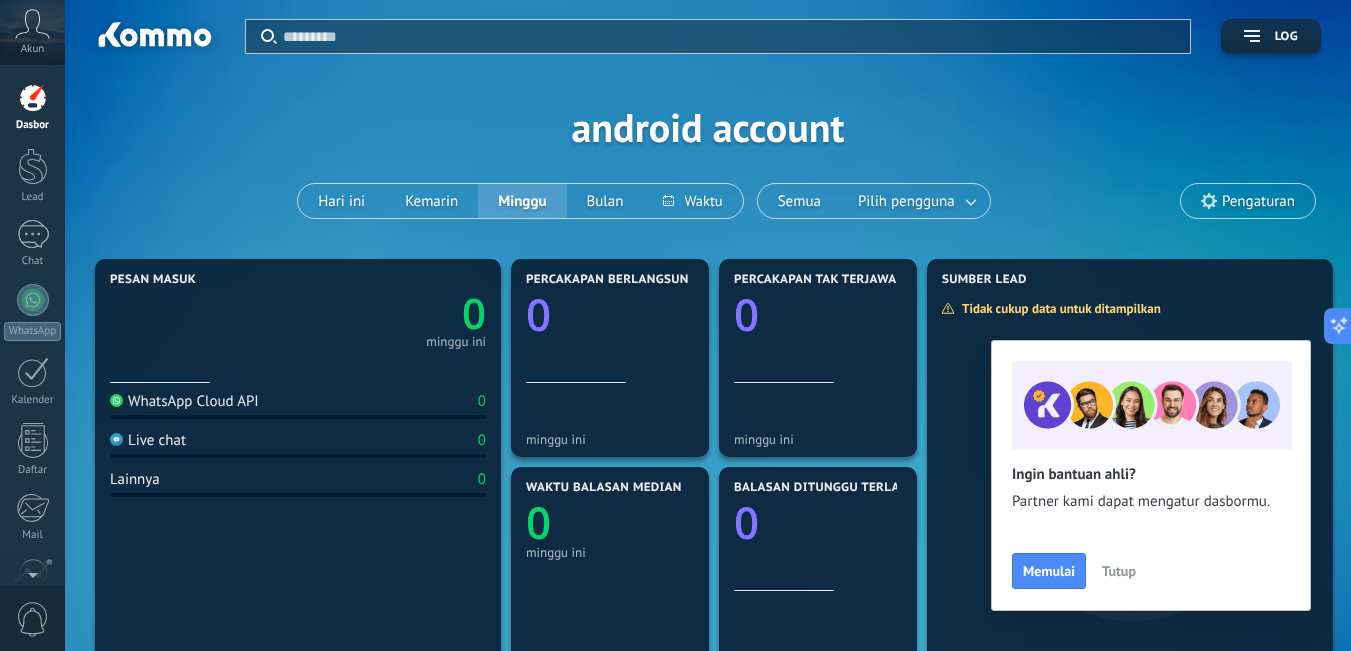 click on "Pengaturan" at bounding box center (1258, 201) 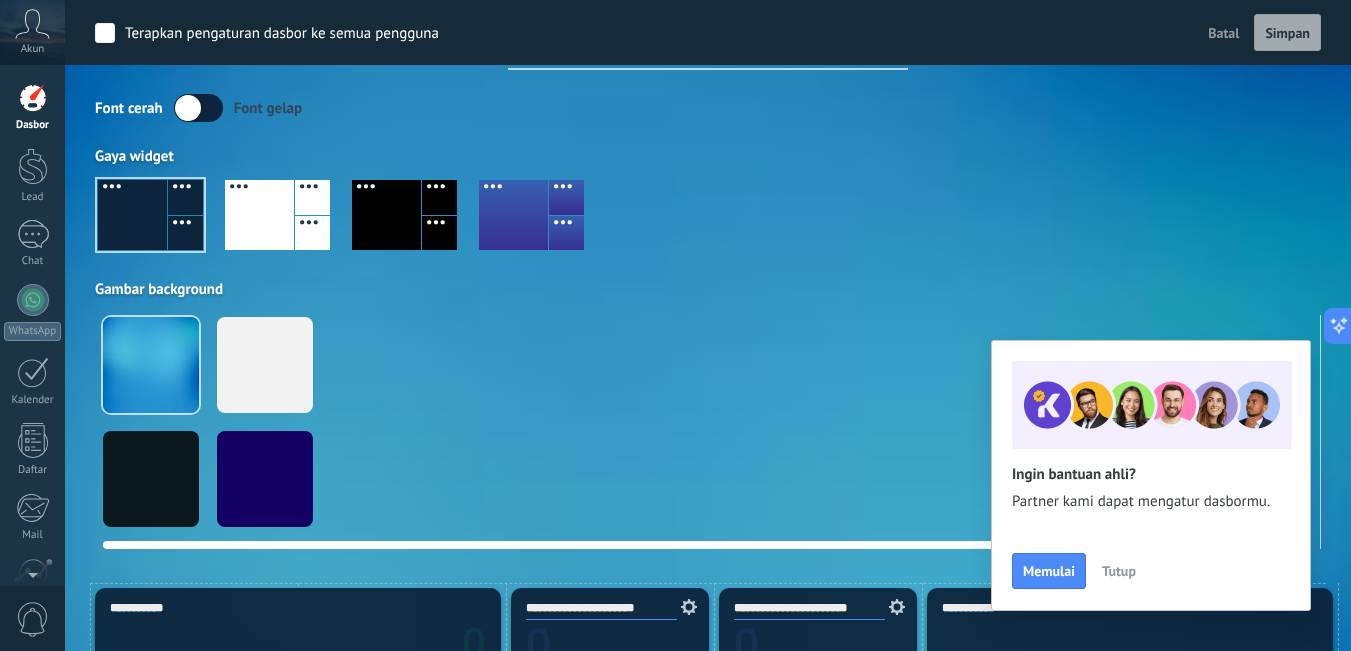 scroll, scrollTop: 0, scrollLeft: 0, axis: both 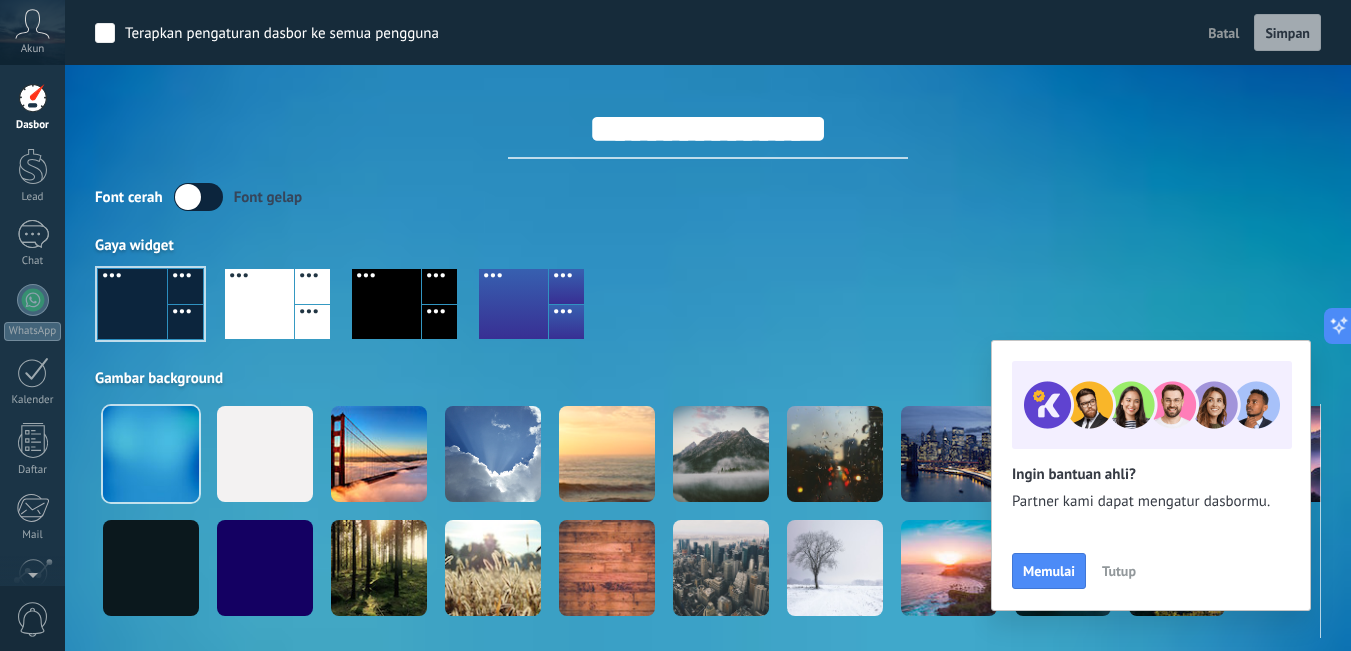 click on "Batal" at bounding box center (1223, 33) 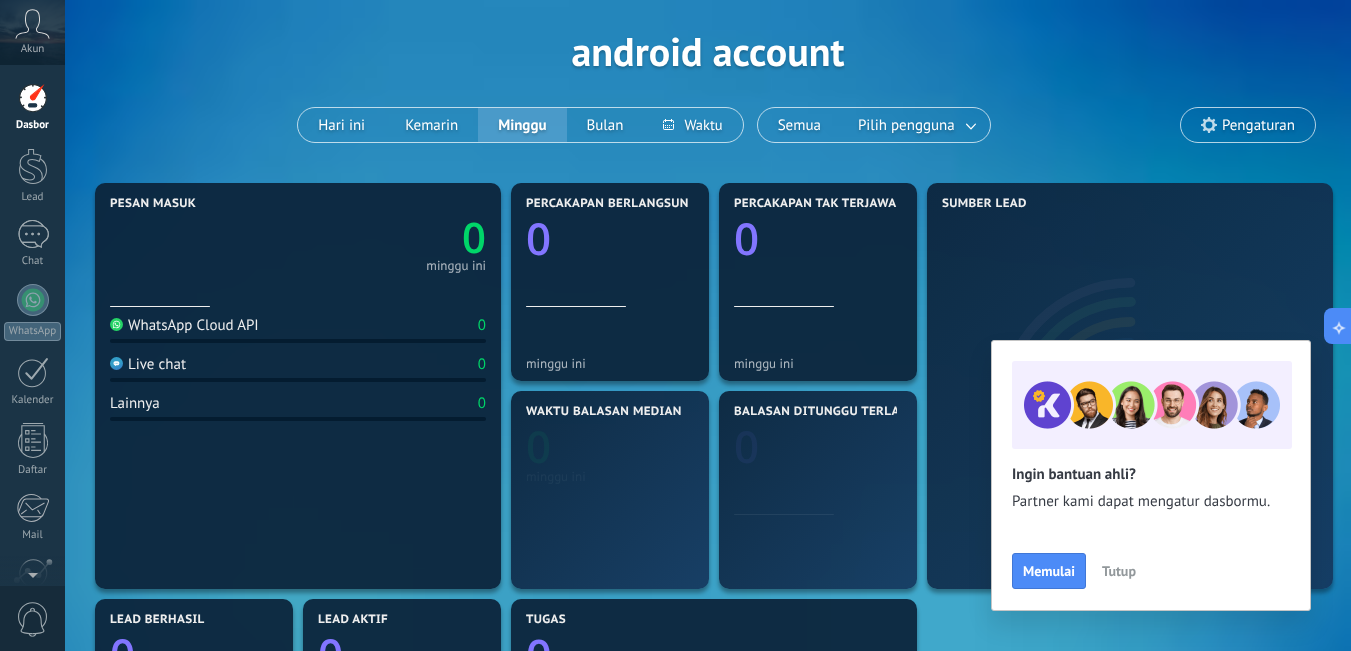 scroll, scrollTop: 0, scrollLeft: 0, axis: both 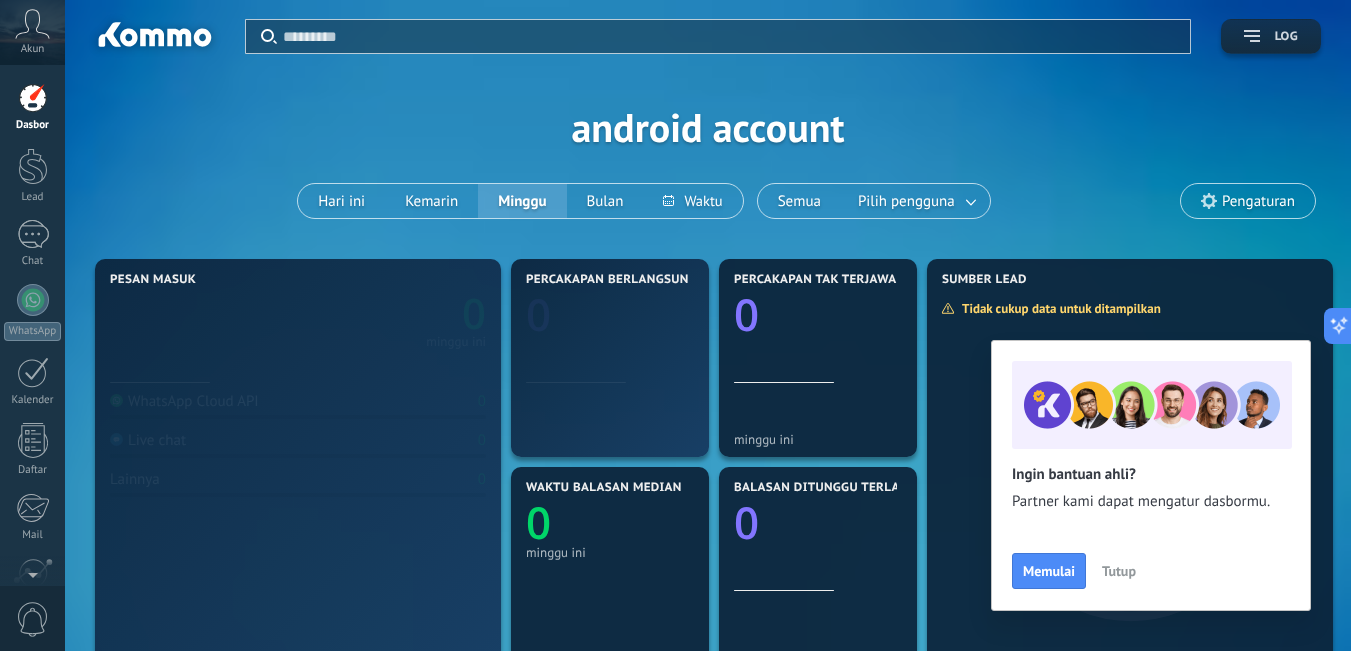 click on "Log" at bounding box center [1271, 36] 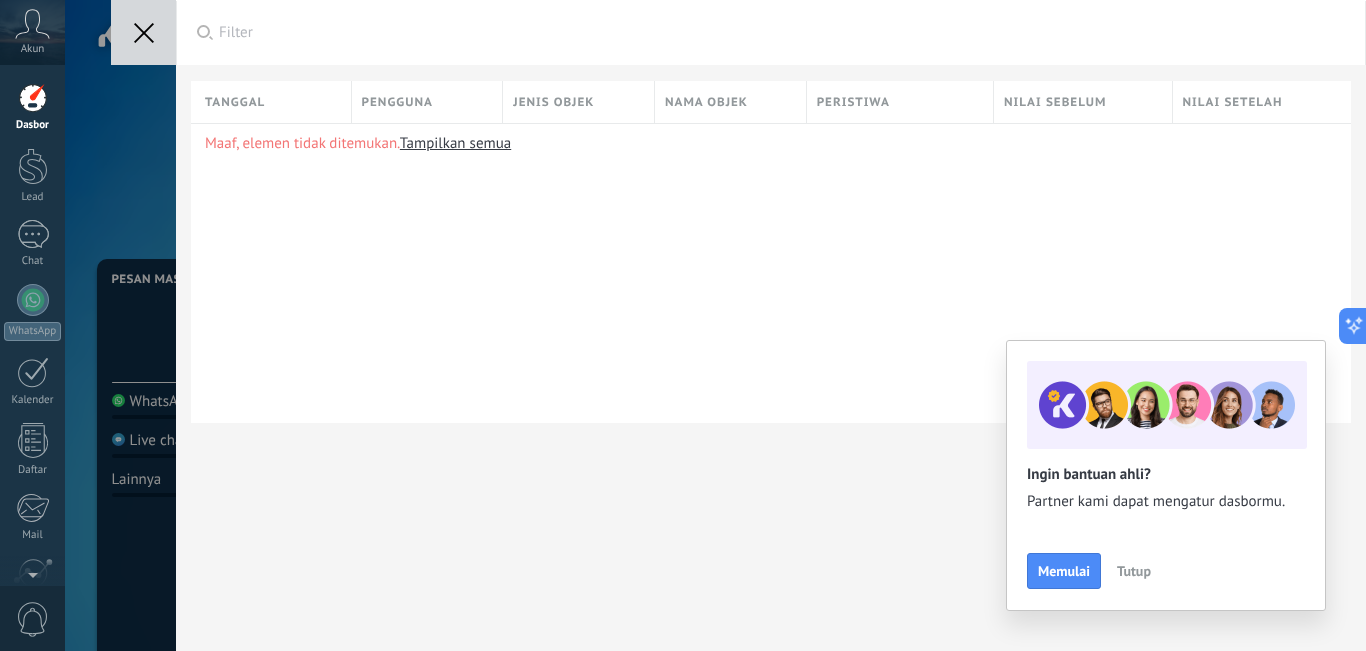 click on "Tutup" at bounding box center (1134, 571) 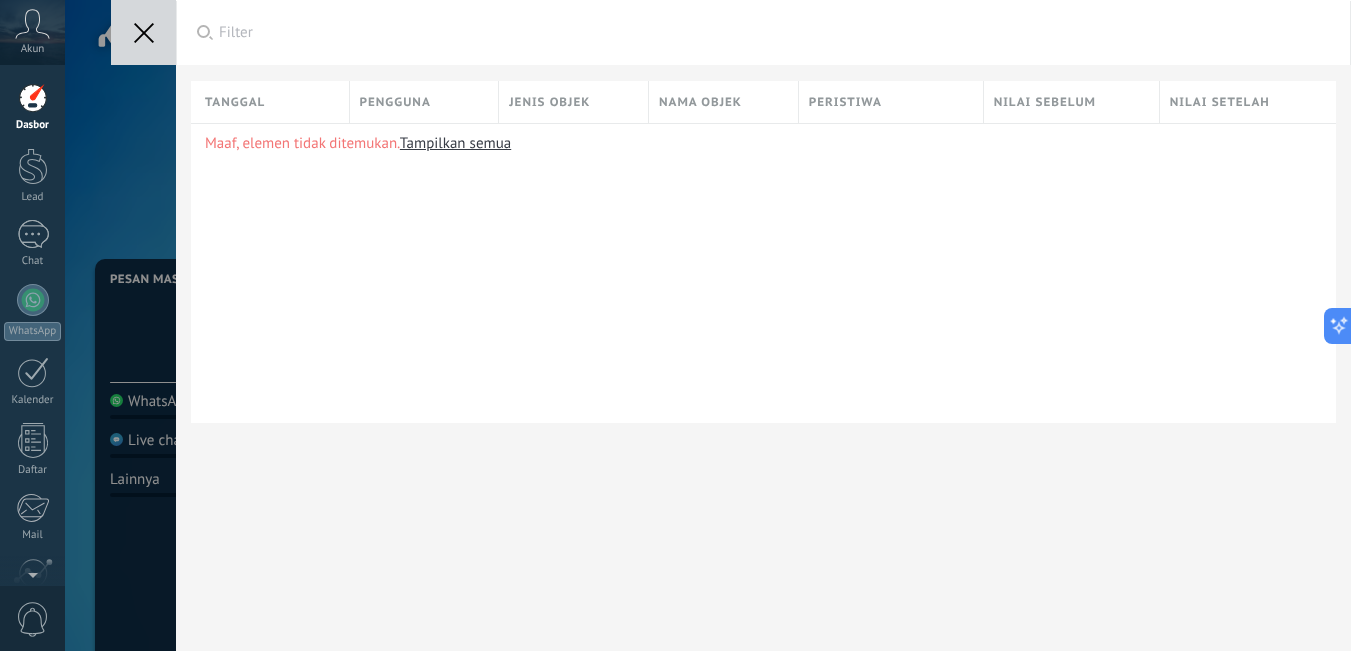 click at bounding box center [144, 33] 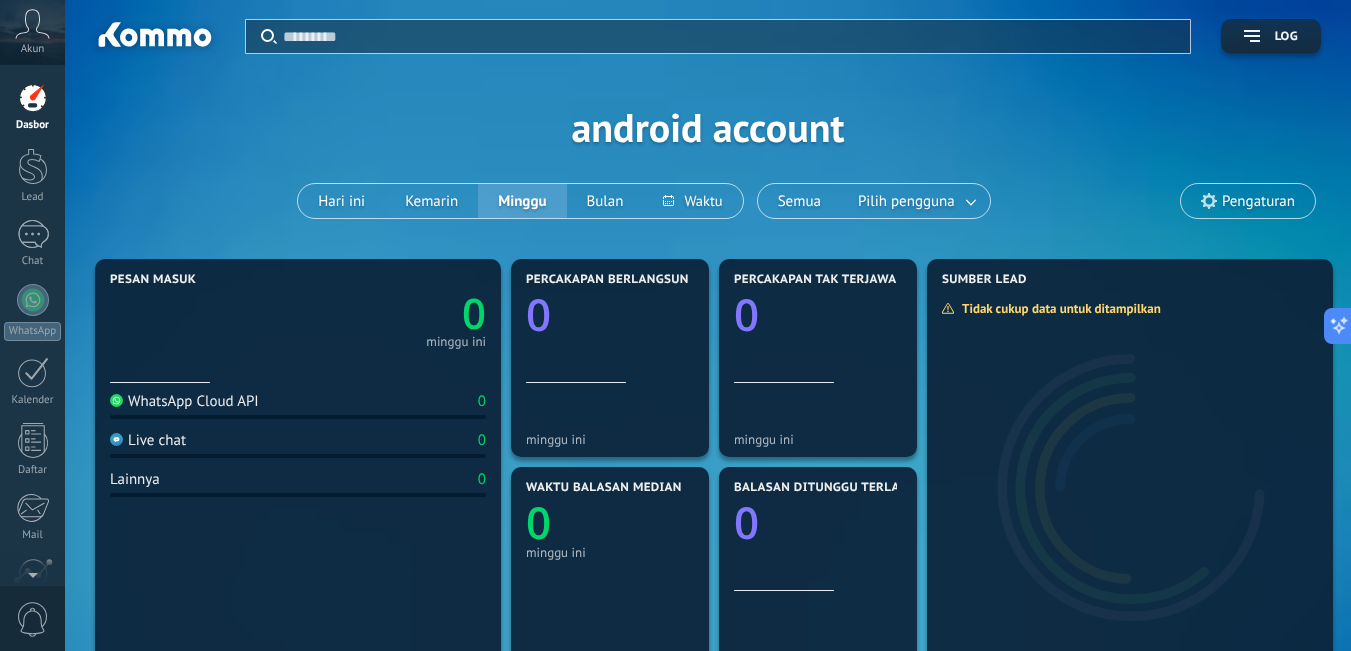 click at bounding box center [32, 24] 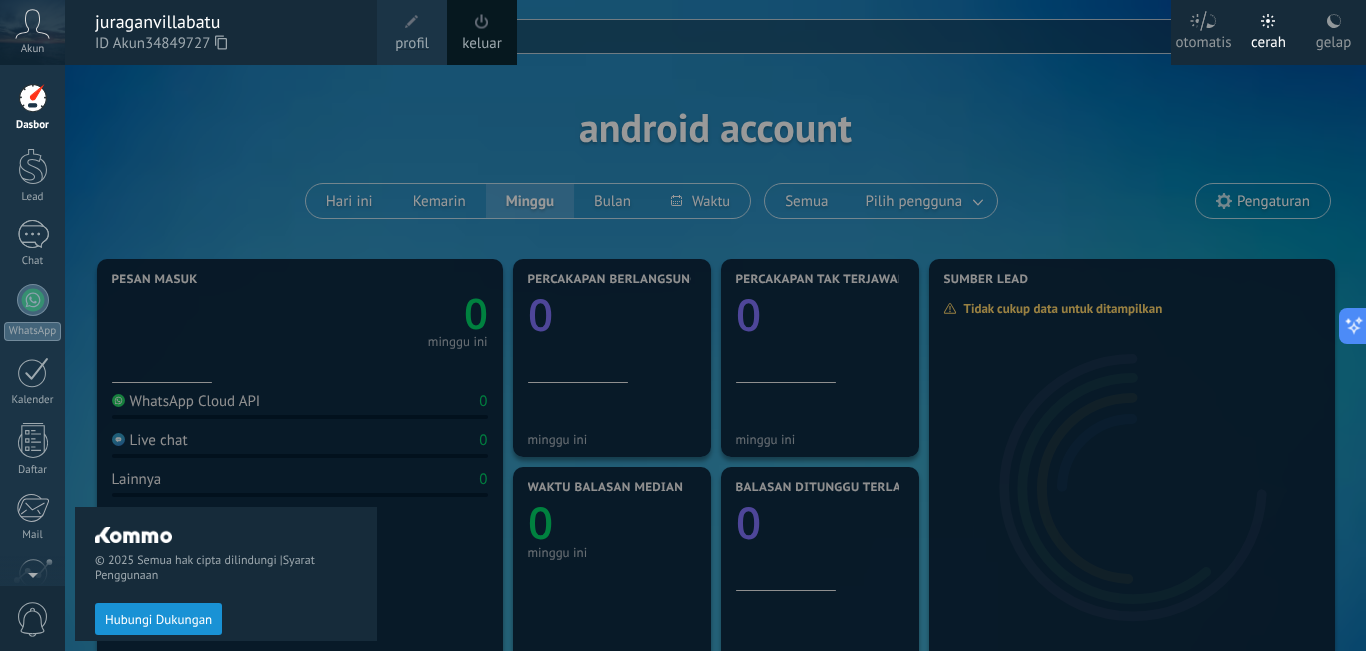 click on "profil" at bounding box center [412, 44] 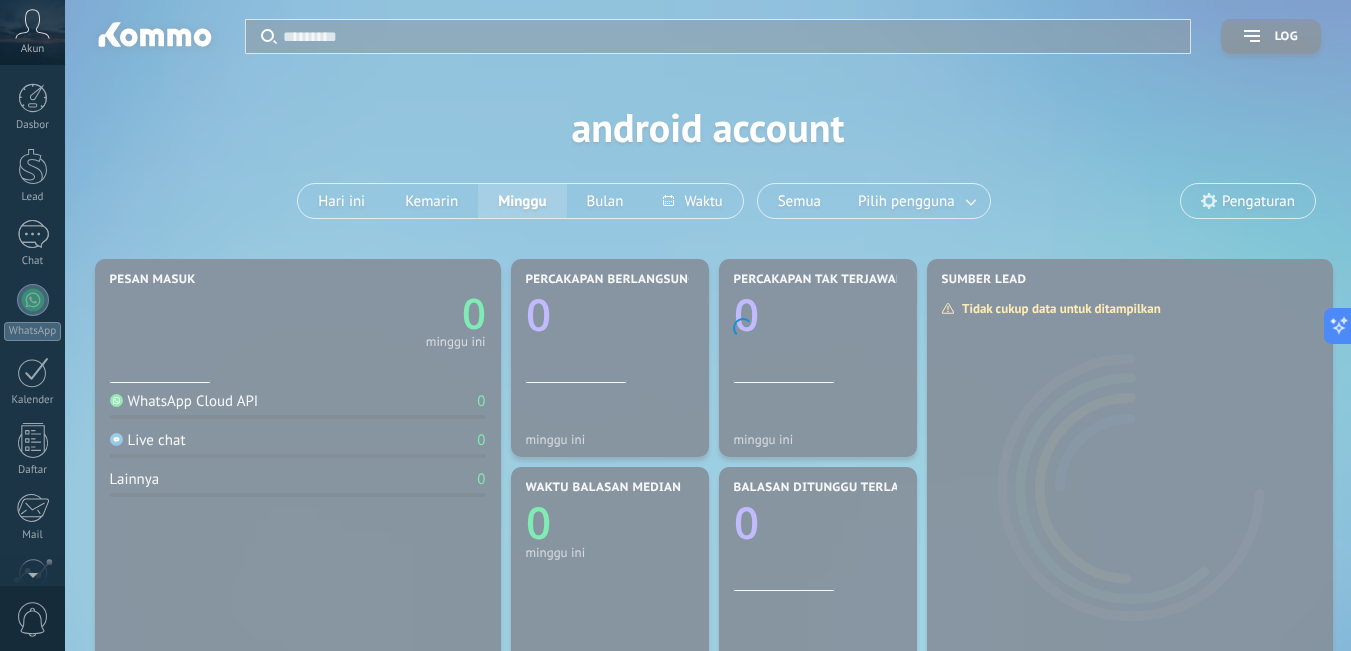 scroll, scrollTop: 181, scrollLeft: 0, axis: vertical 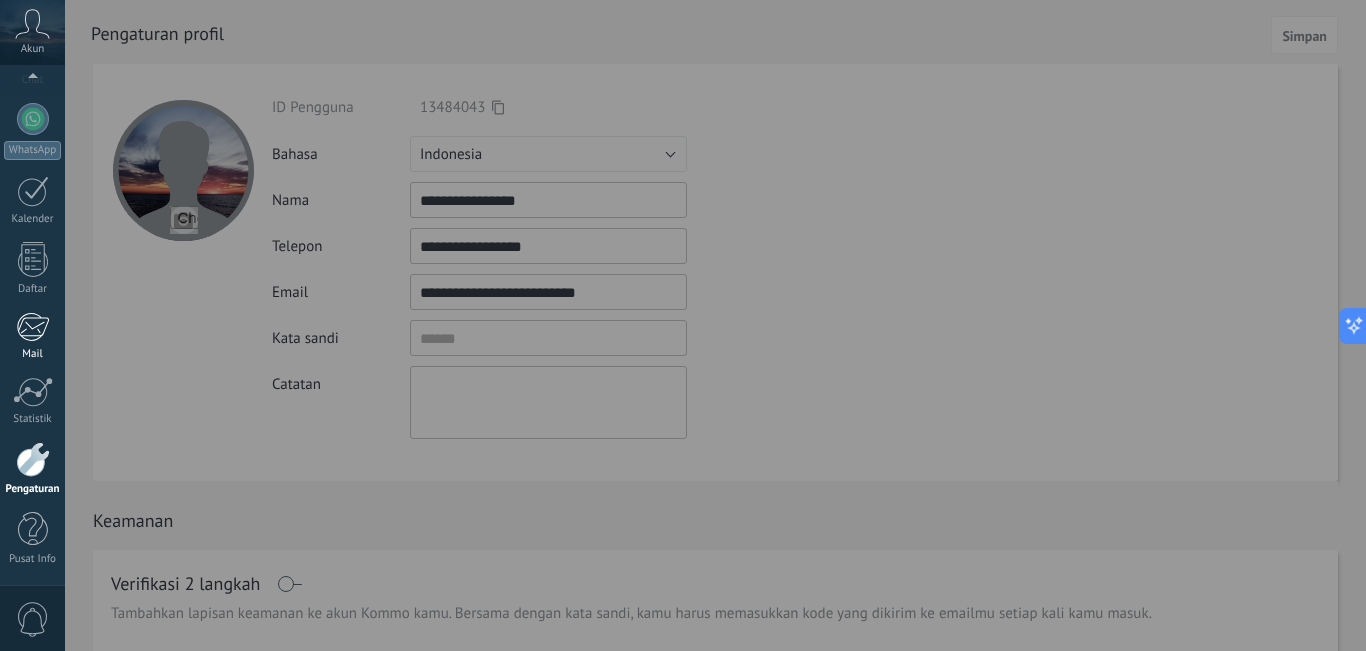 click at bounding box center [32, 327] 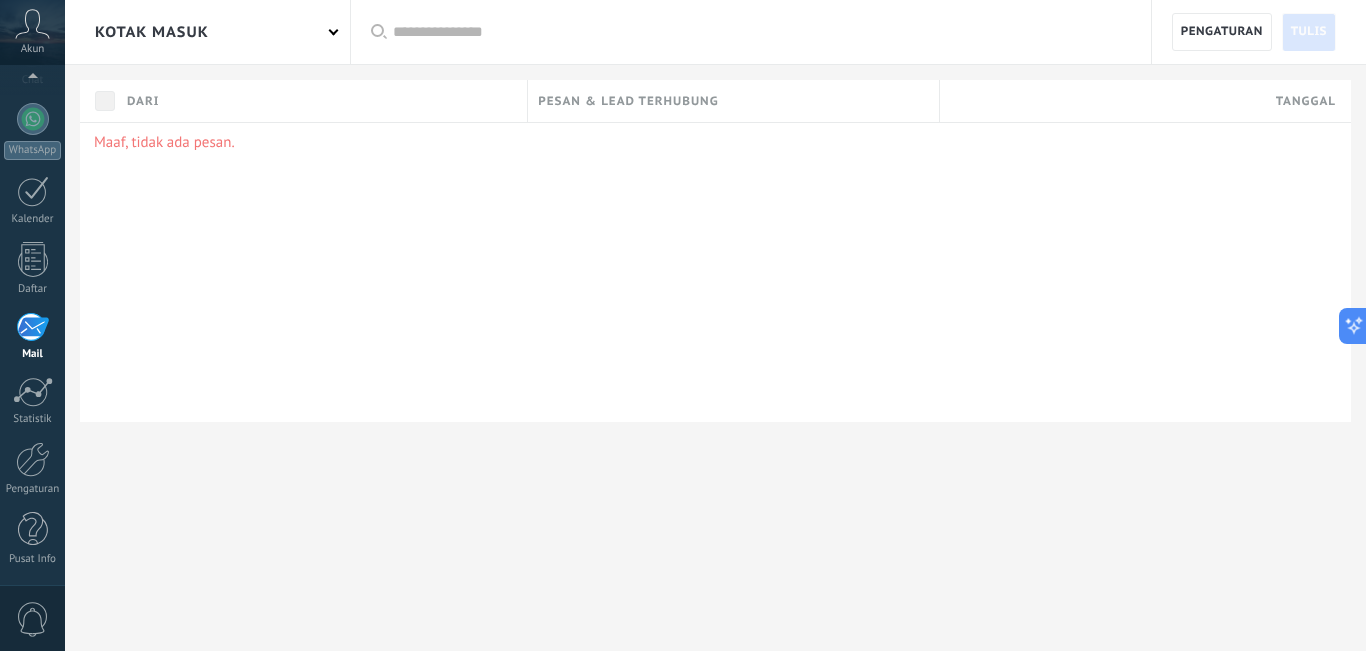 drag, startPoint x: 36, startPoint y: 212, endPoint x: 35, endPoint y: 75, distance: 137.00365 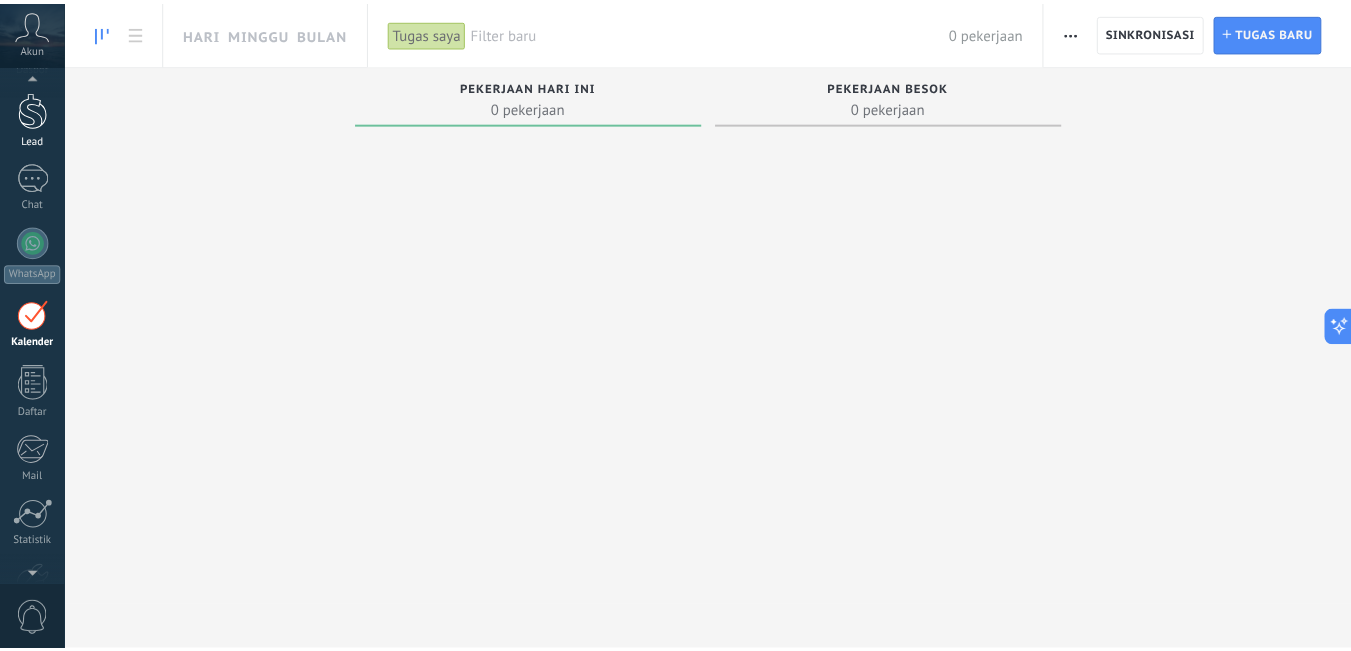 scroll, scrollTop: 0, scrollLeft: 0, axis: both 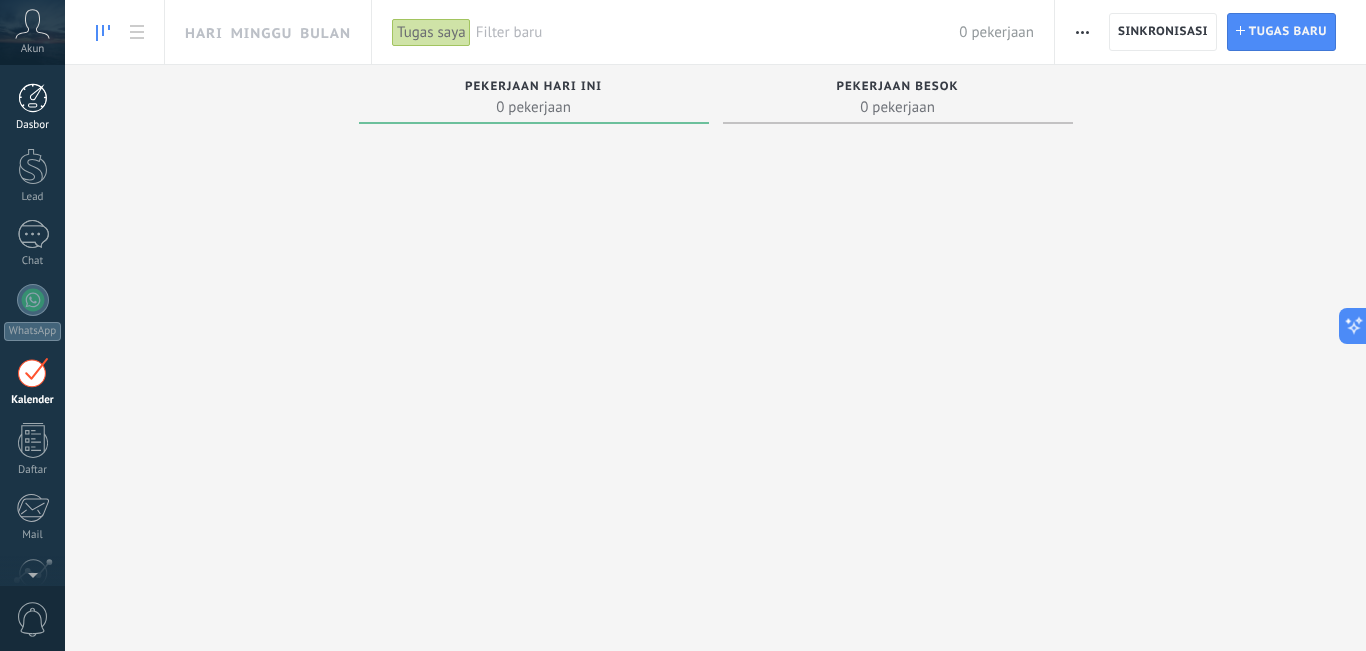 click at bounding box center (33, 98) 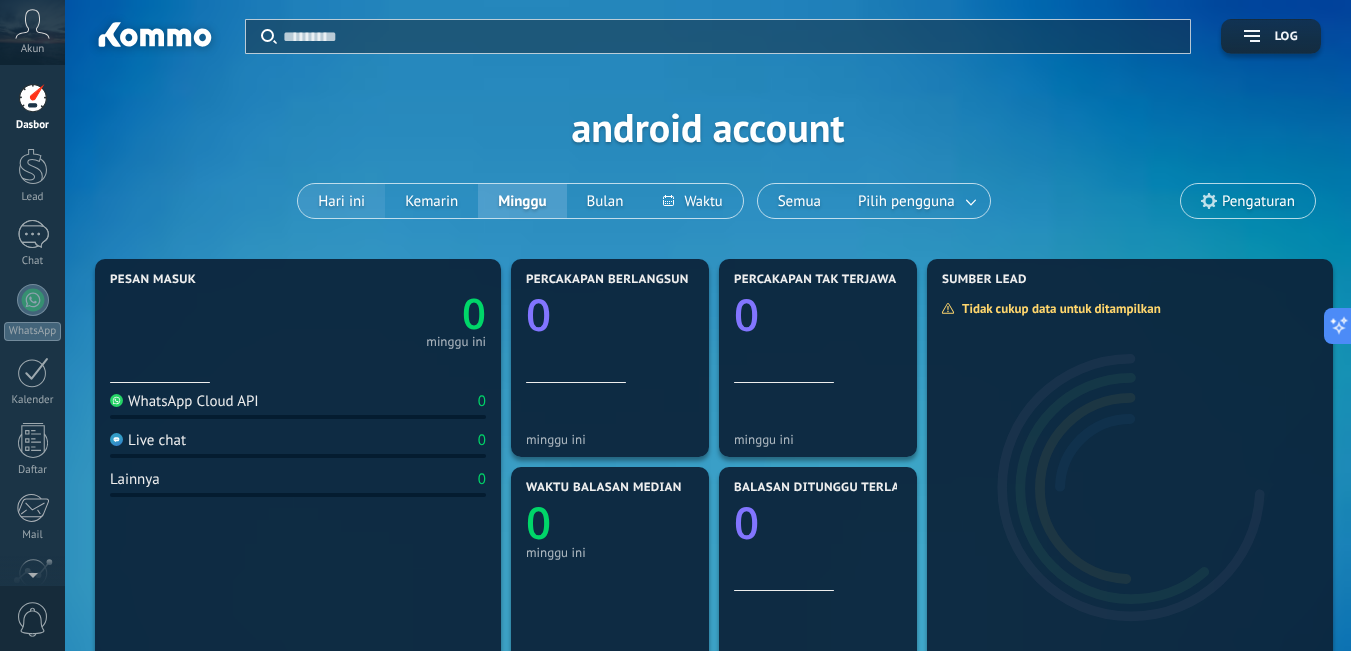 click on "Hari ini" at bounding box center (341, 201) 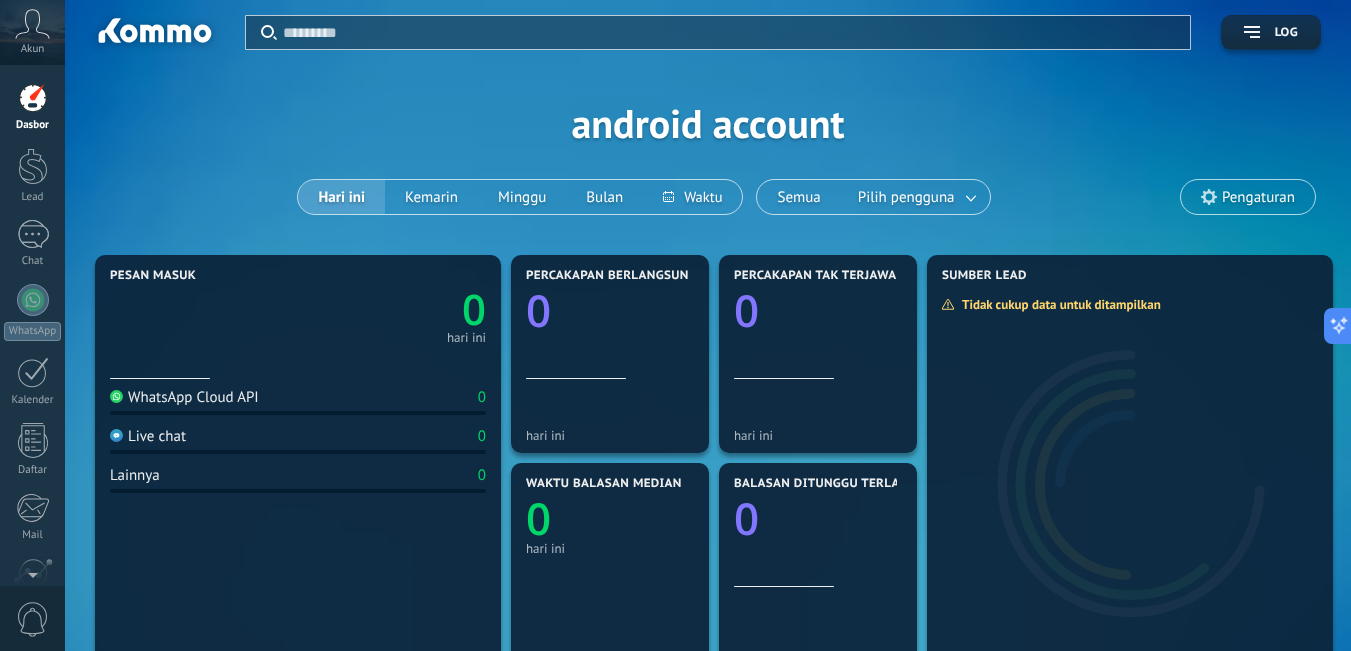 scroll, scrollTop: 0, scrollLeft: 0, axis: both 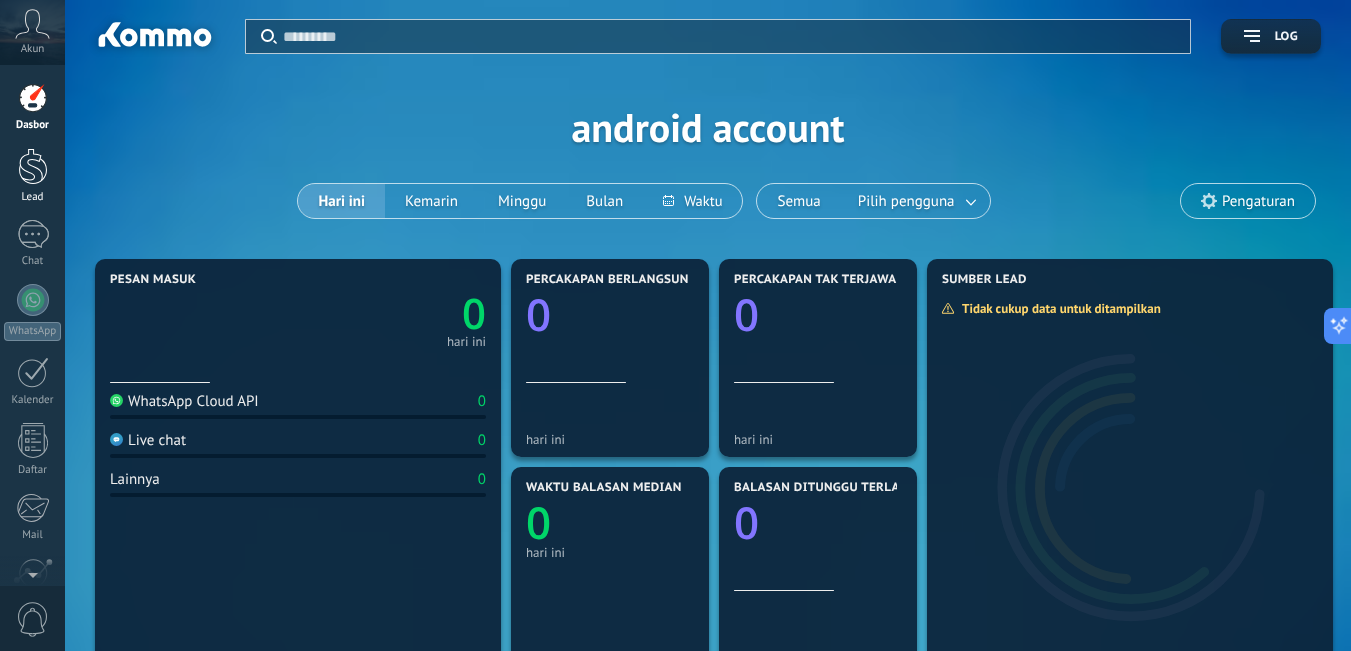 click at bounding box center [33, 166] 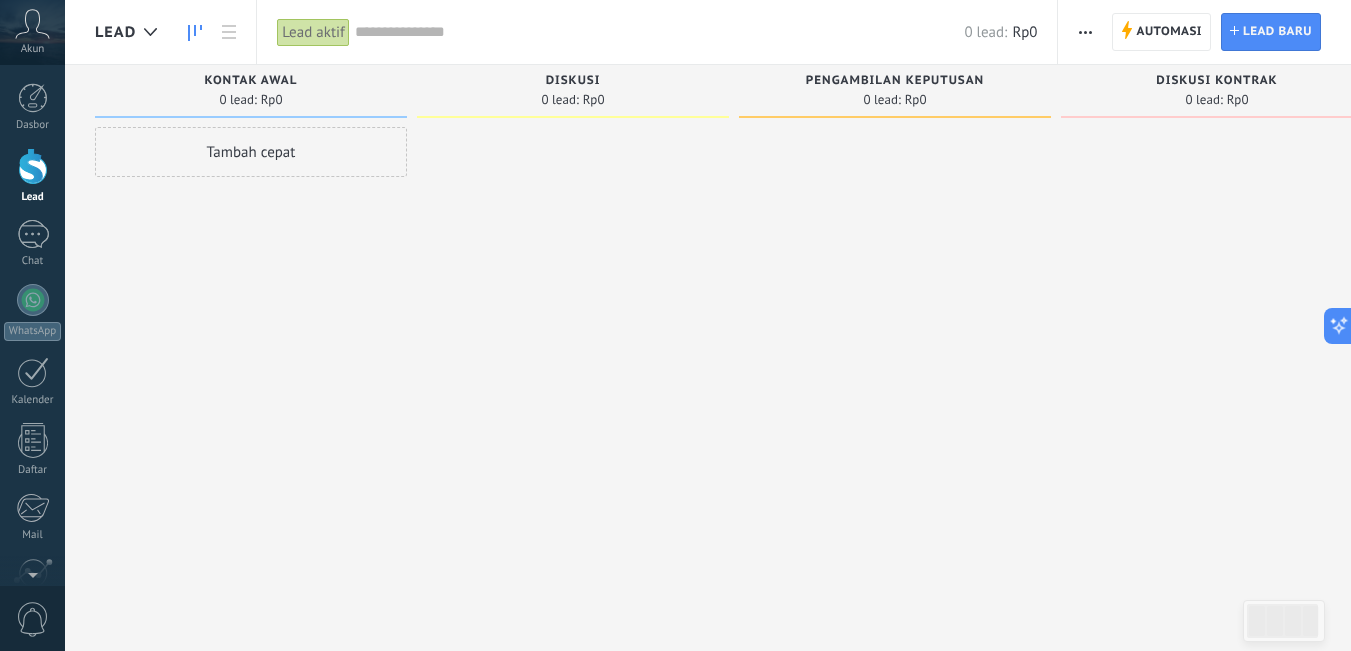 scroll, scrollTop: 0, scrollLeft: 0, axis: both 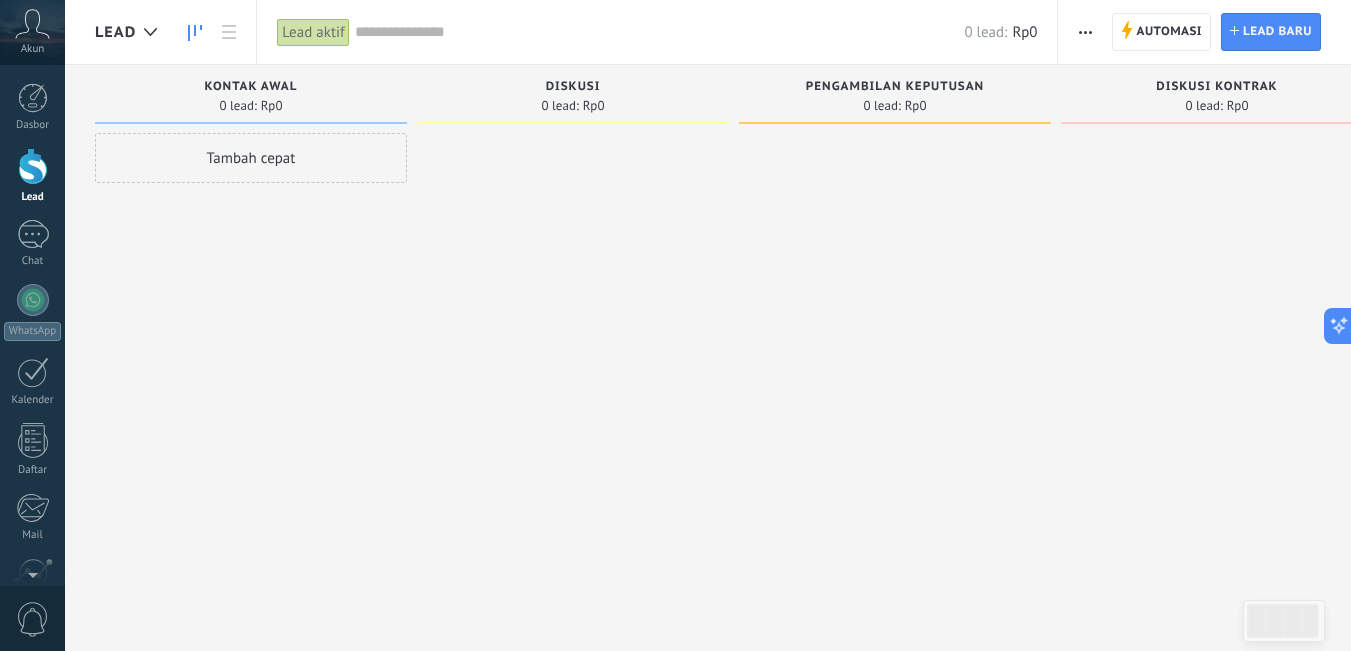 click on "Lead aktif" at bounding box center [313, 32] 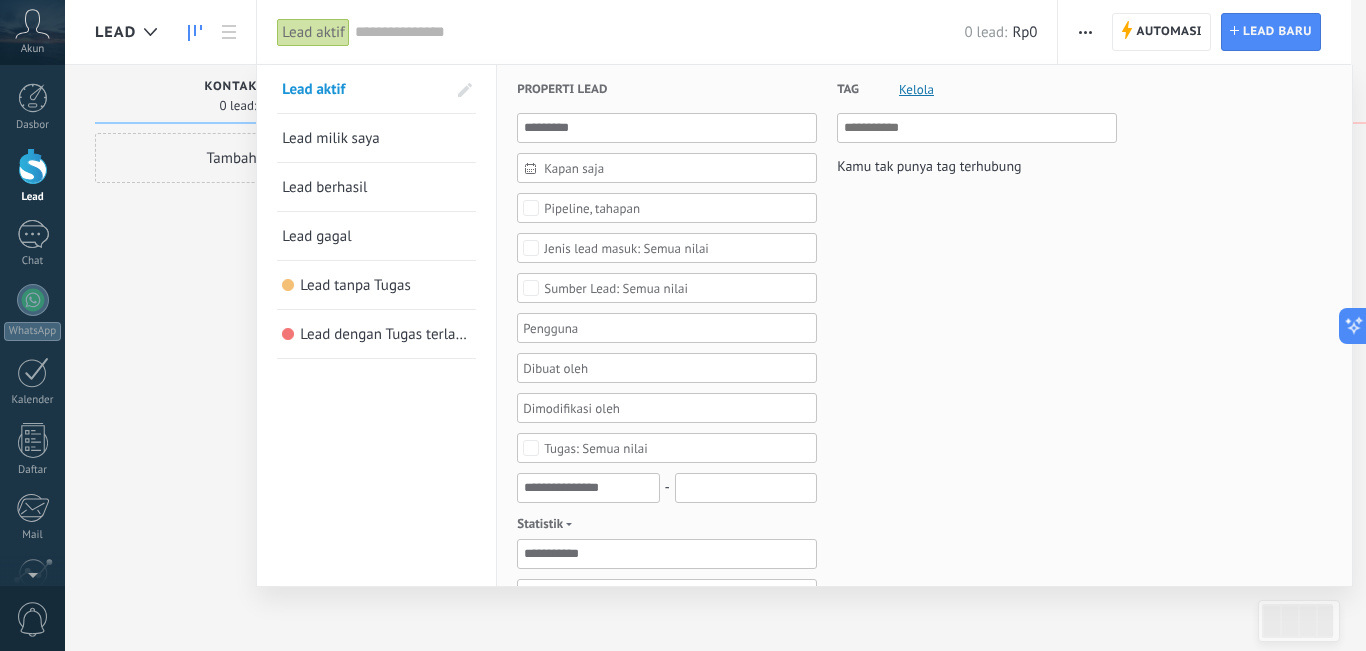 click at bounding box center (683, 325) 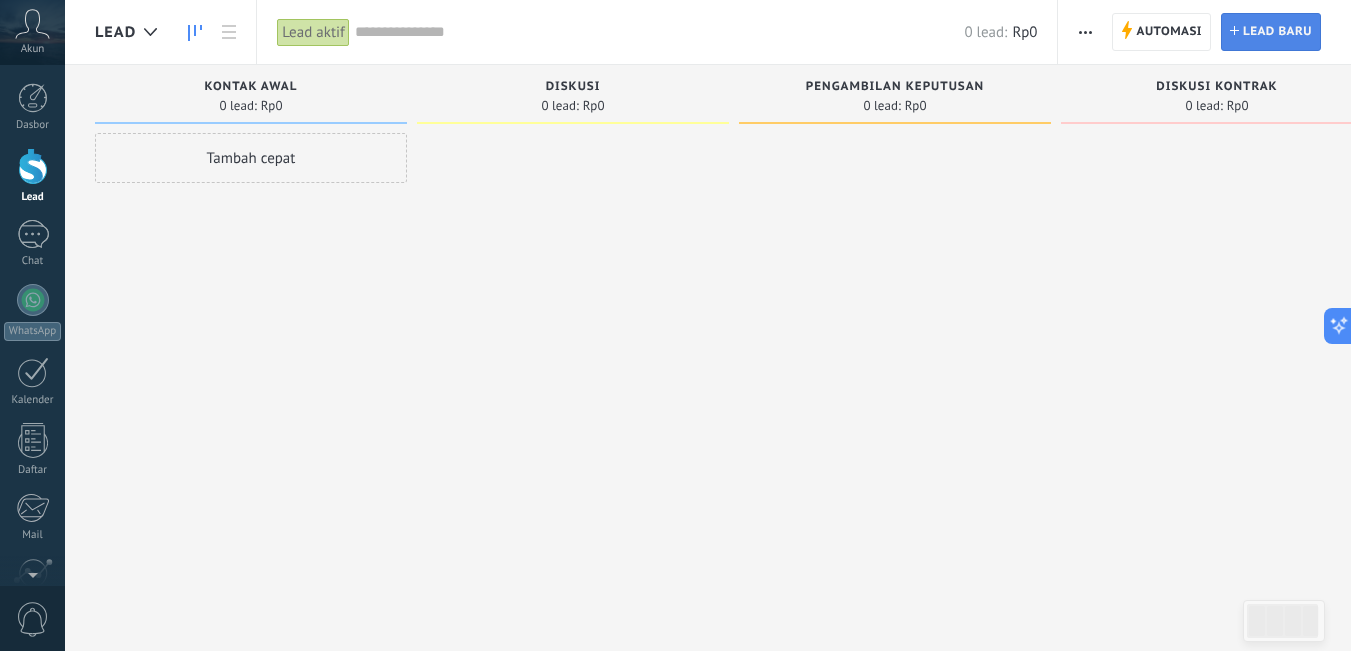 click on "lead baru" at bounding box center [1277, 32] 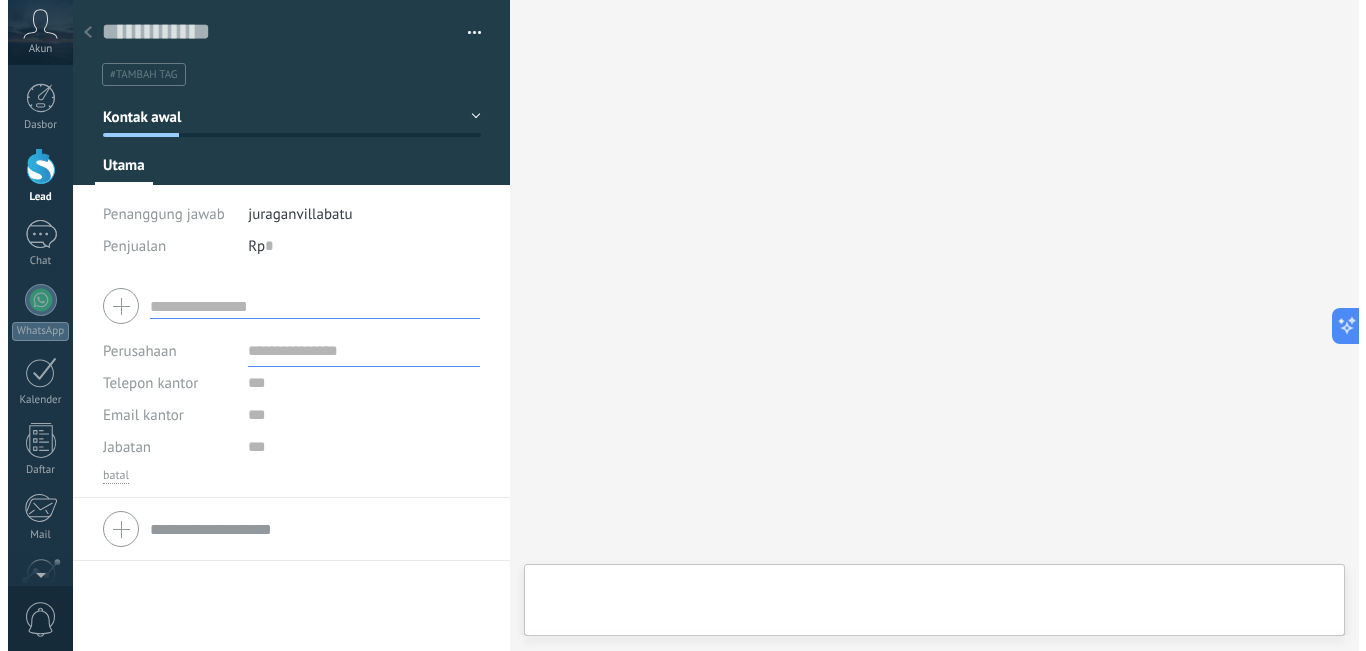 scroll, scrollTop: 0, scrollLeft: 0, axis: both 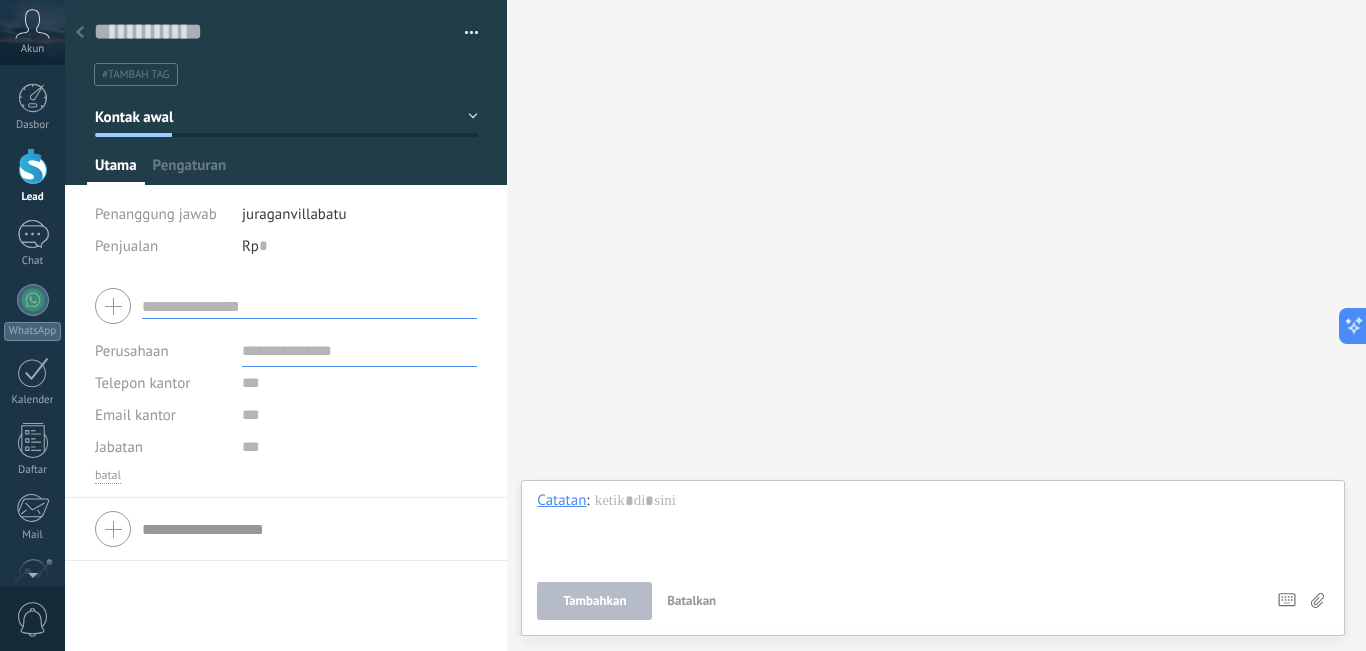 click on "Cari Muat lebih Peserta: 0 Tambah anggota Bot: 0" at bounding box center (936, 325) 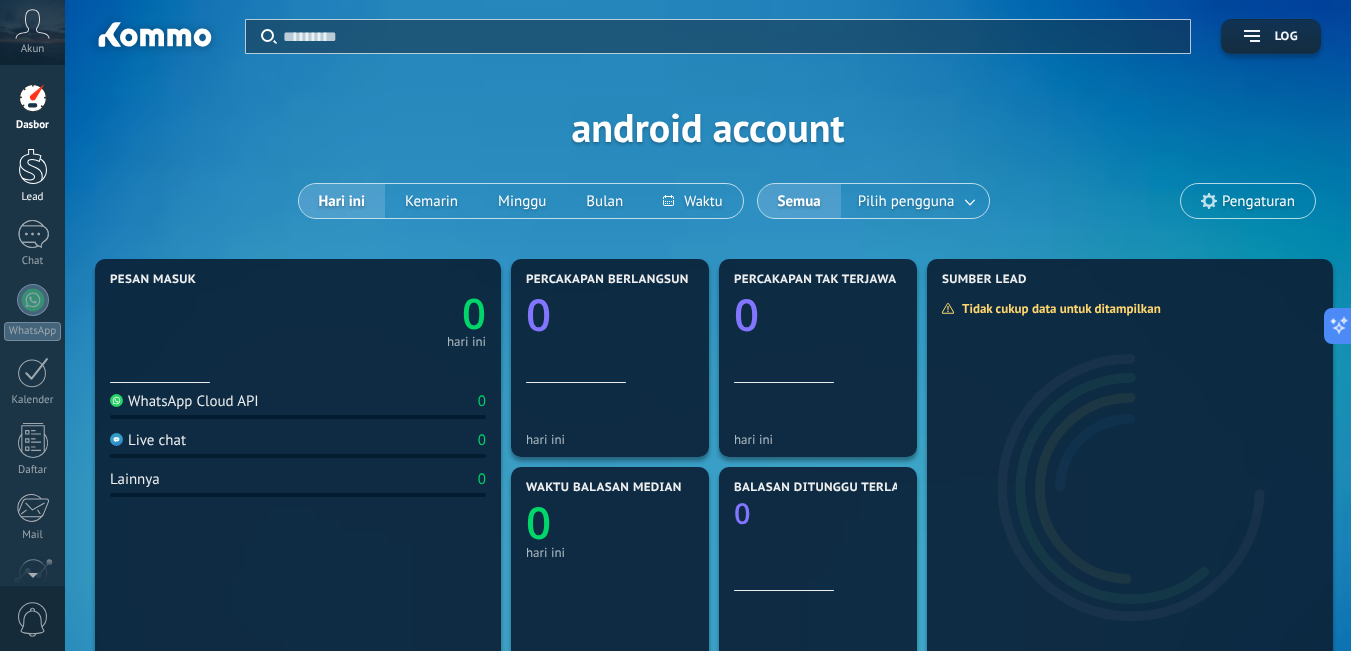 click at bounding box center (33, 166) 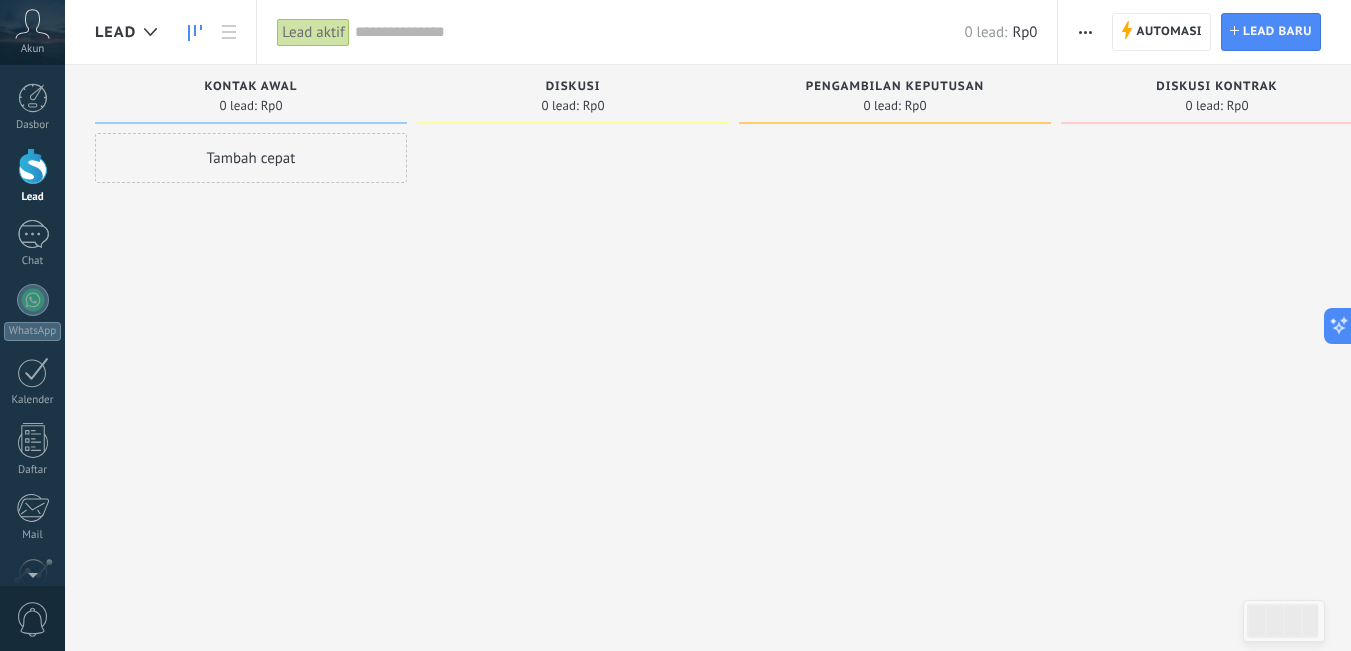 click on "Tambah cepat" at bounding box center [251, 158] 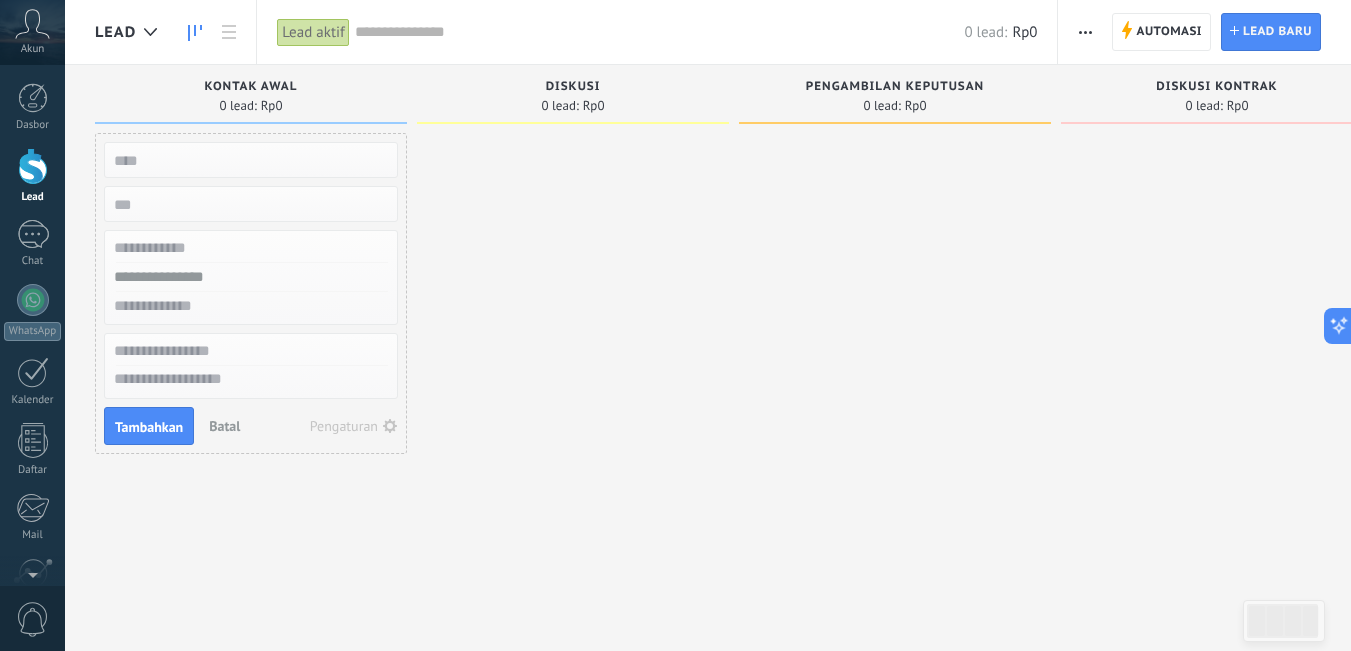 click at bounding box center (573, 328) 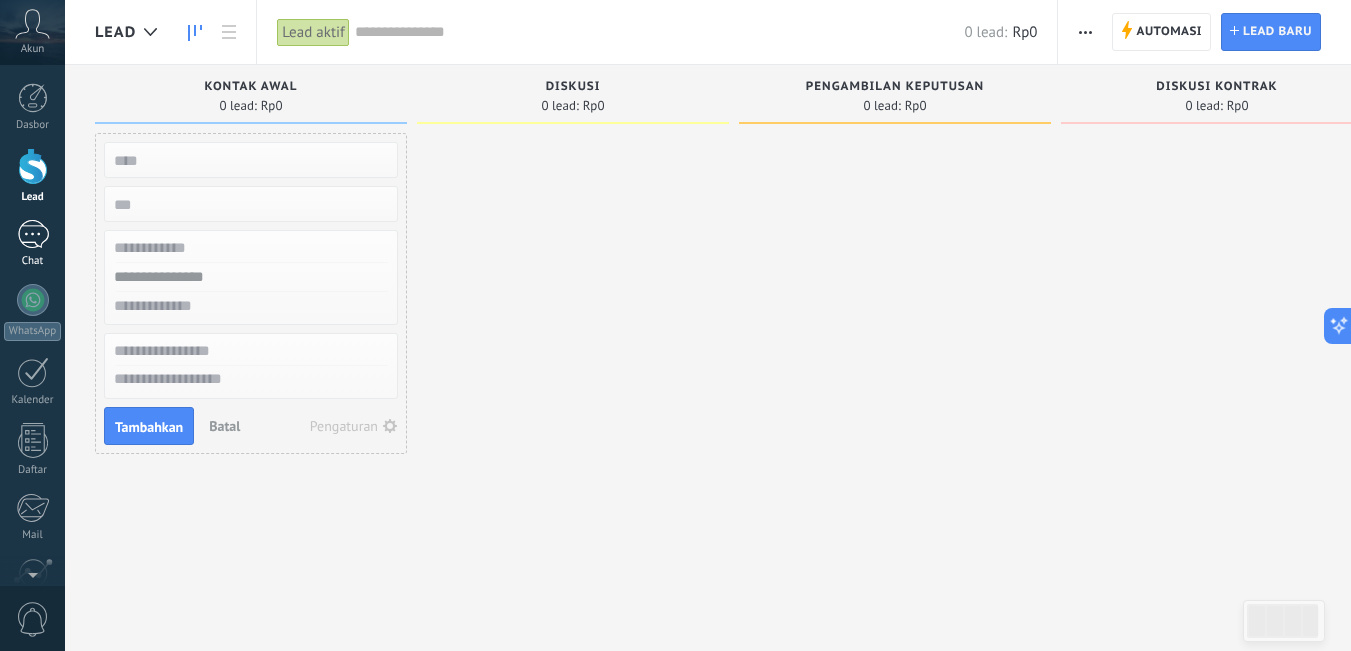 click on "Chat" at bounding box center (32, 244) 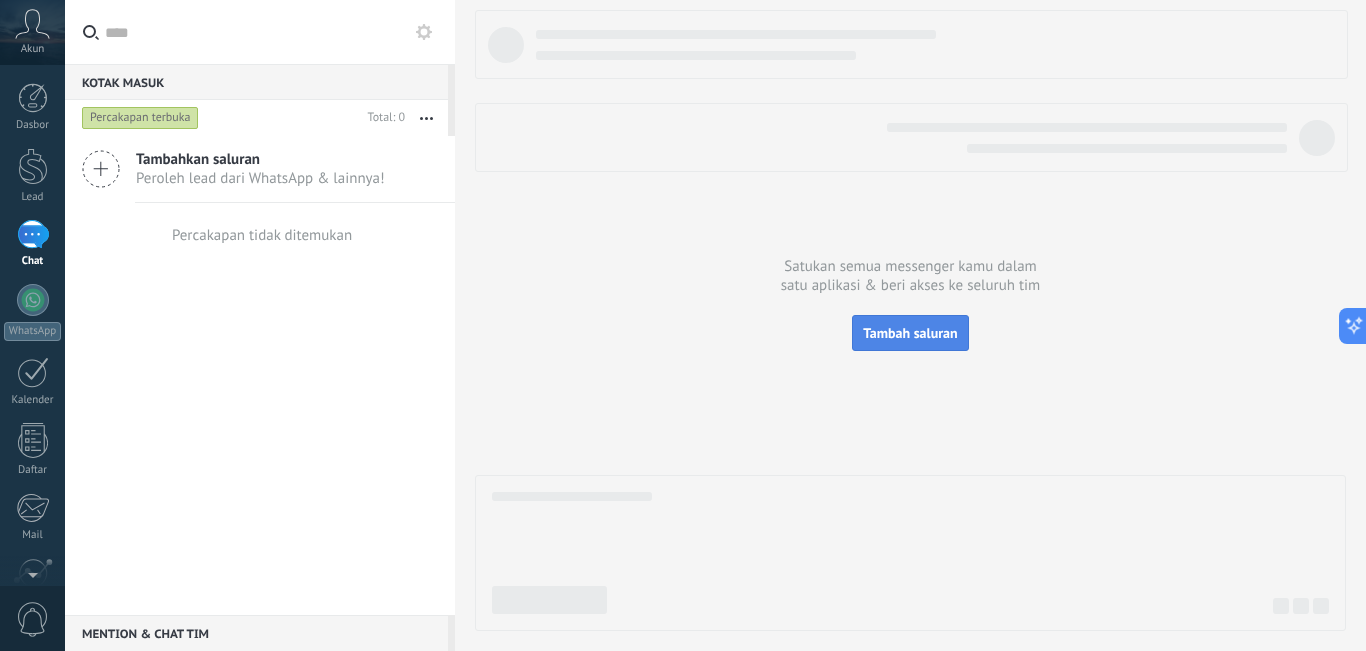 click on "Tambah saluran" at bounding box center [910, 333] 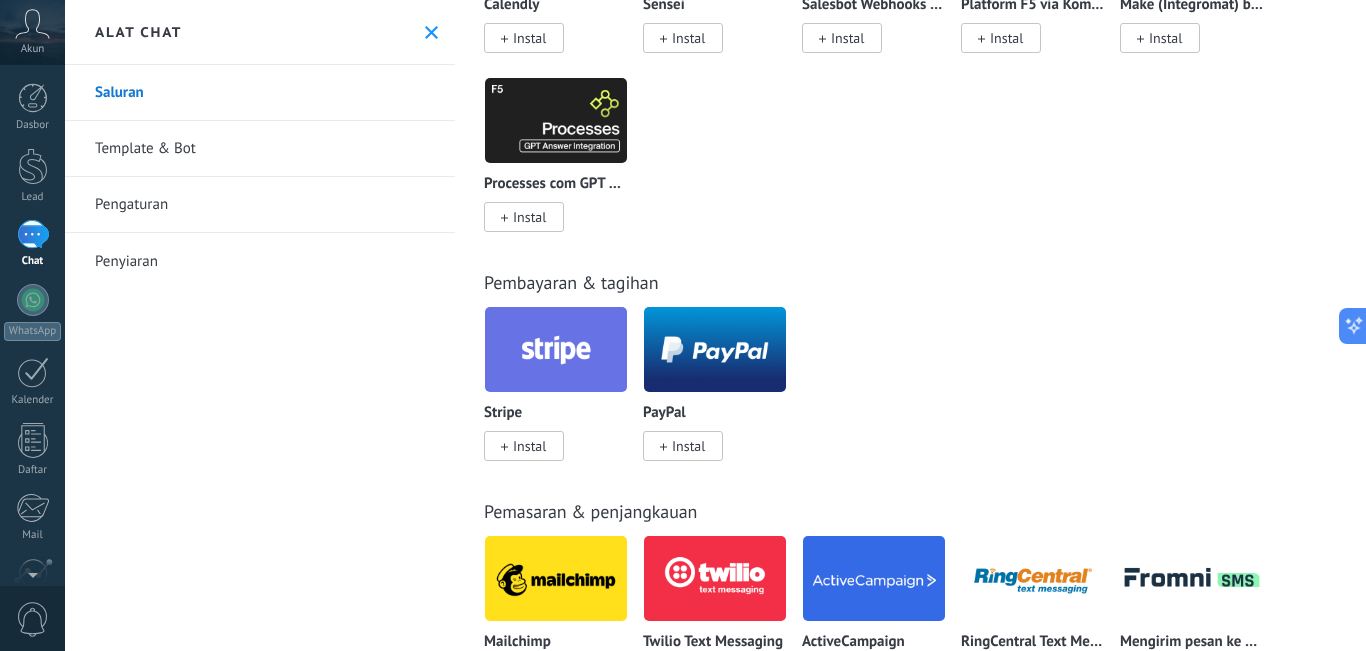 scroll, scrollTop: 2300, scrollLeft: 0, axis: vertical 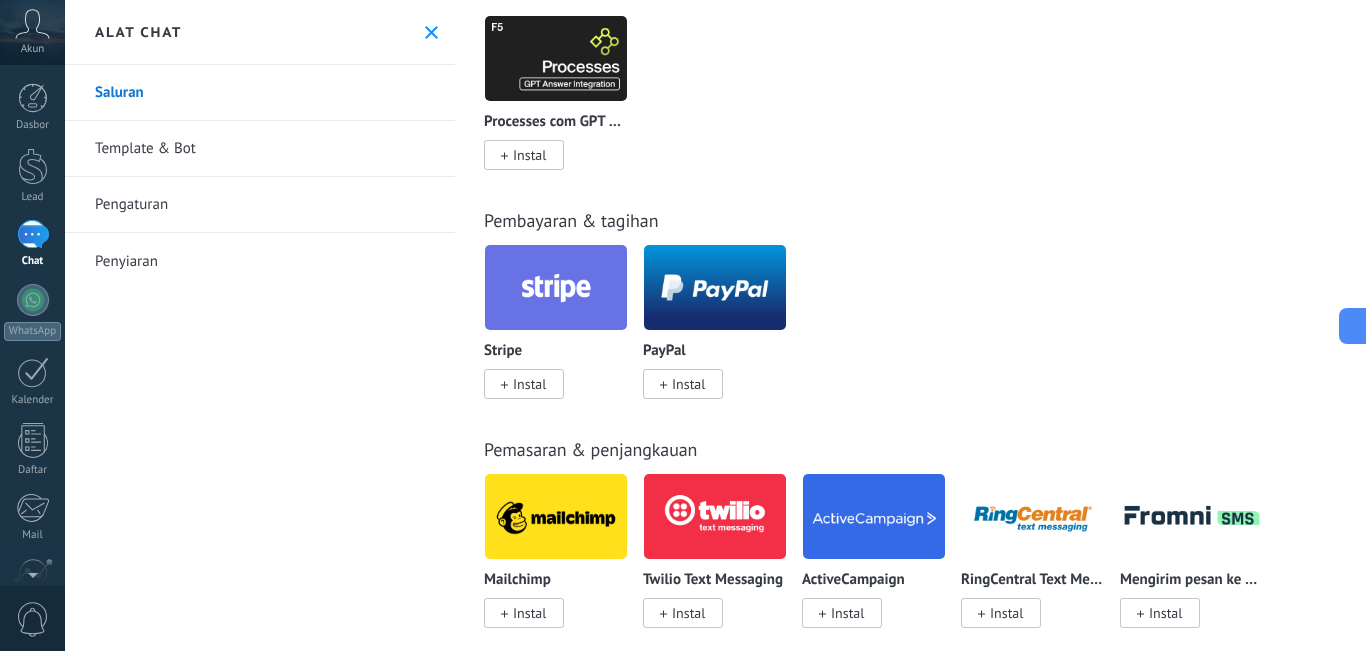 click on "Template & Bot" at bounding box center [260, 149] 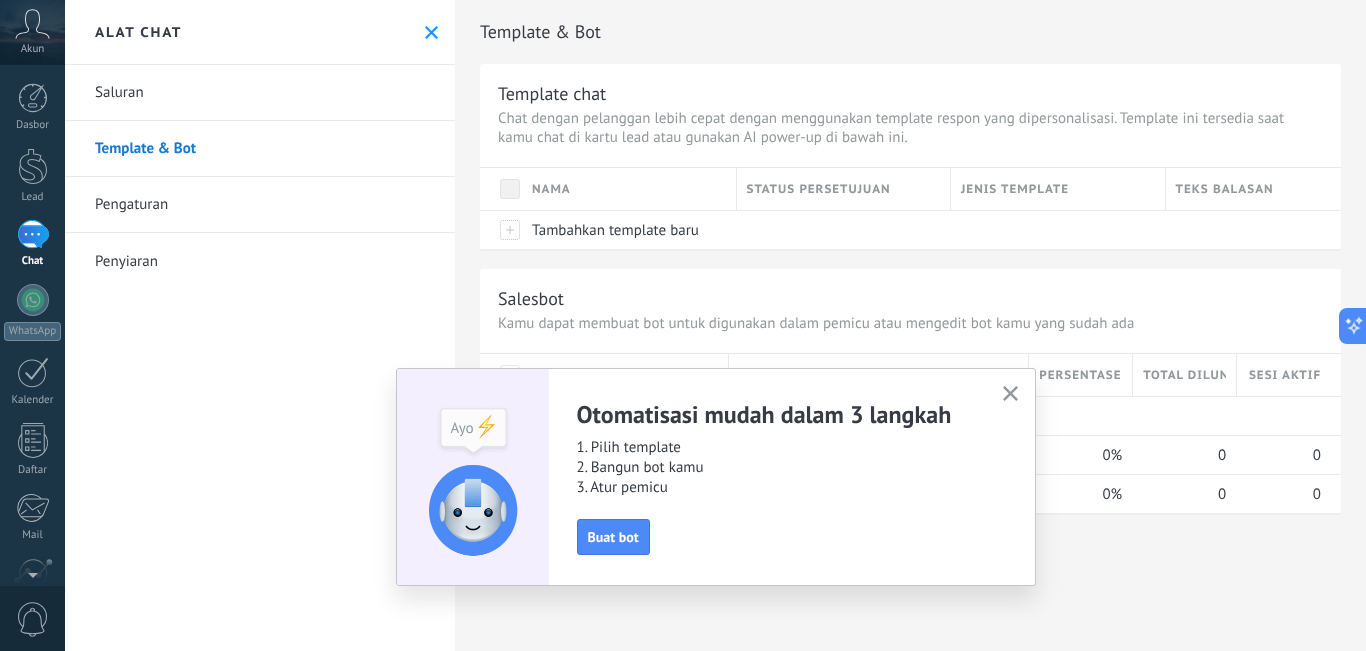 click at bounding box center [1010, 393] 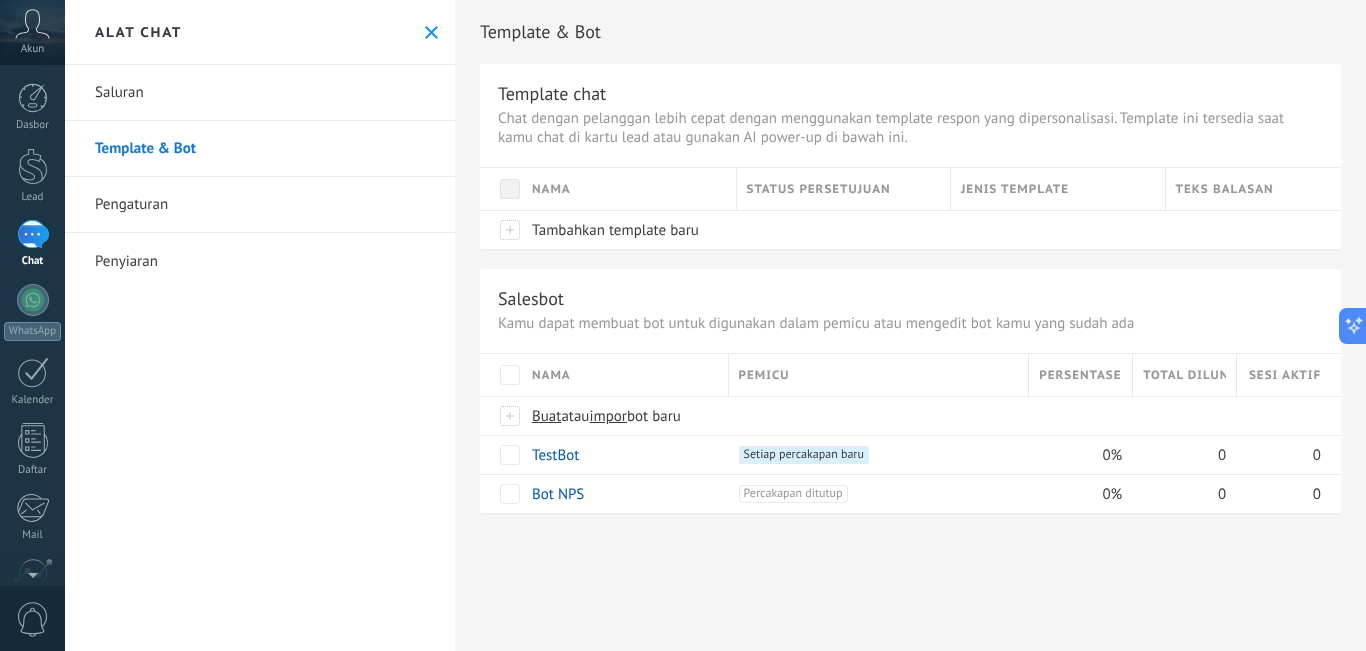 click at bounding box center [510, 189] 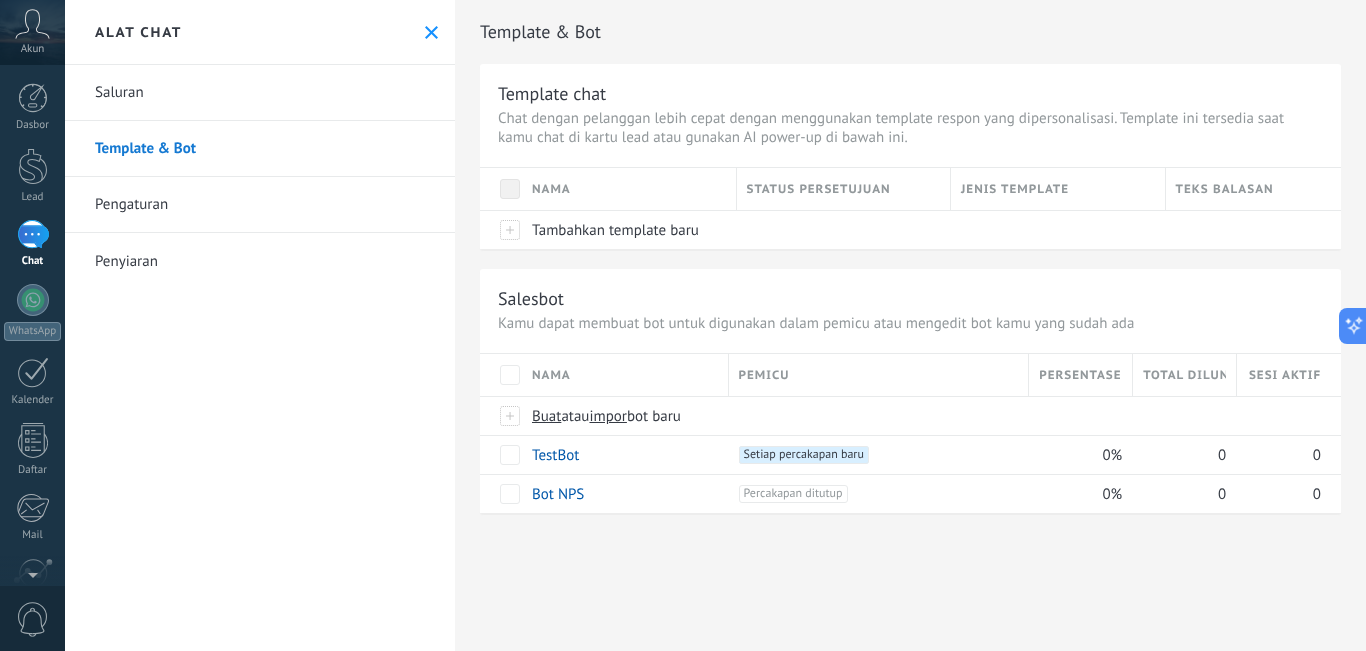 click on "Pengaturan" at bounding box center [260, 205] 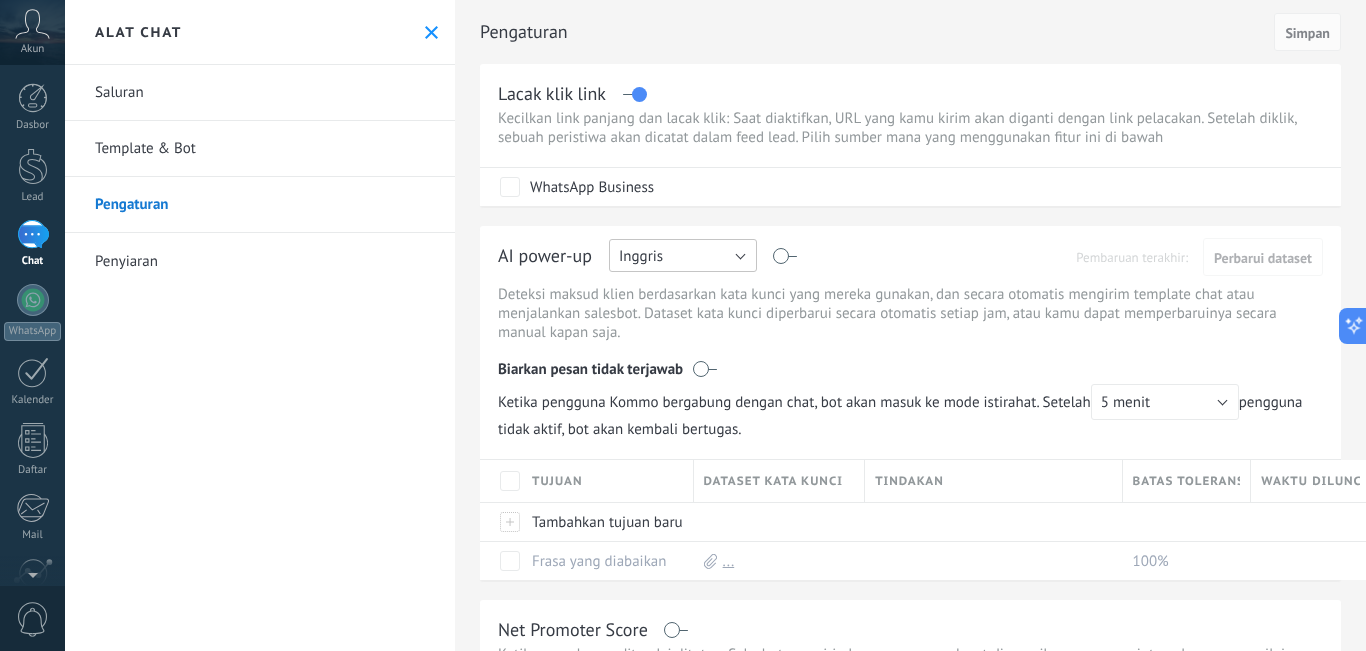 click on "Inggris" at bounding box center (683, 255) 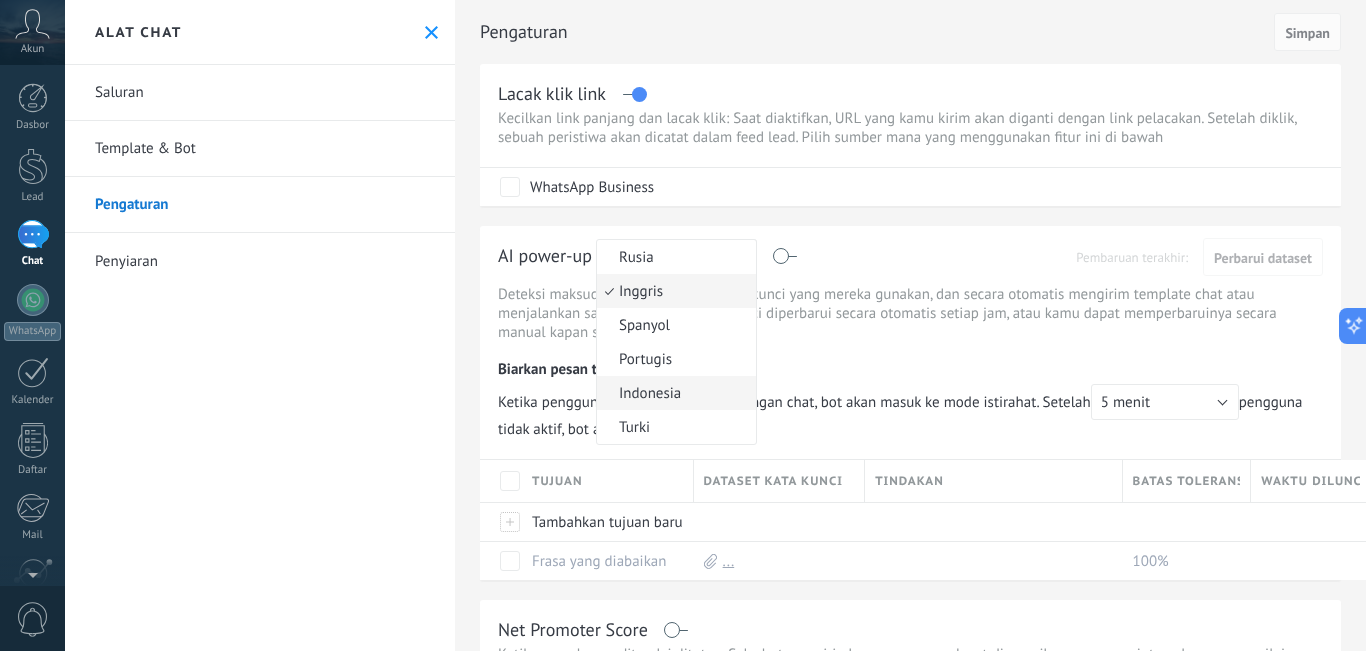 click on "Indonesia" at bounding box center [673, 257] 